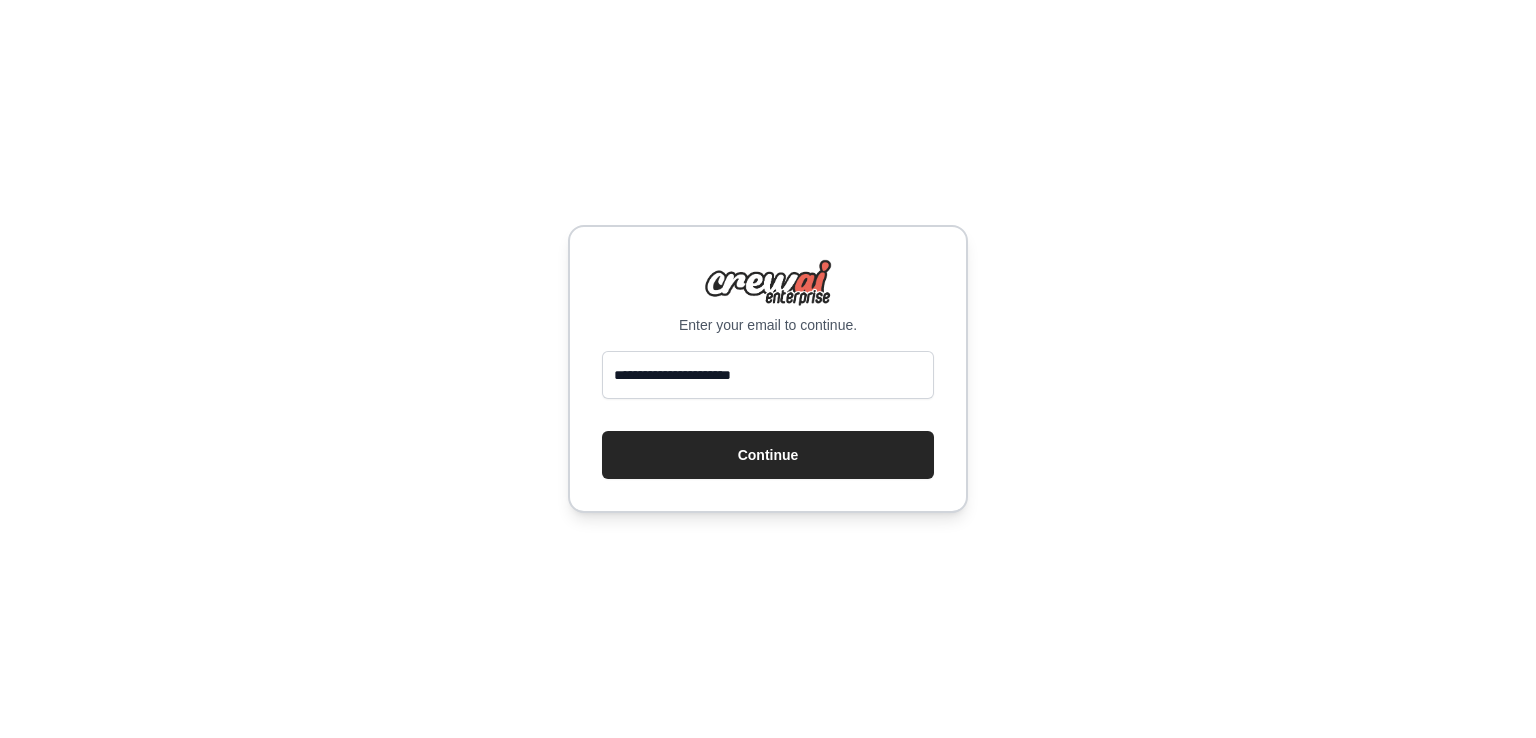 scroll, scrollTop: 0, scrollLeft: 0, axis: both 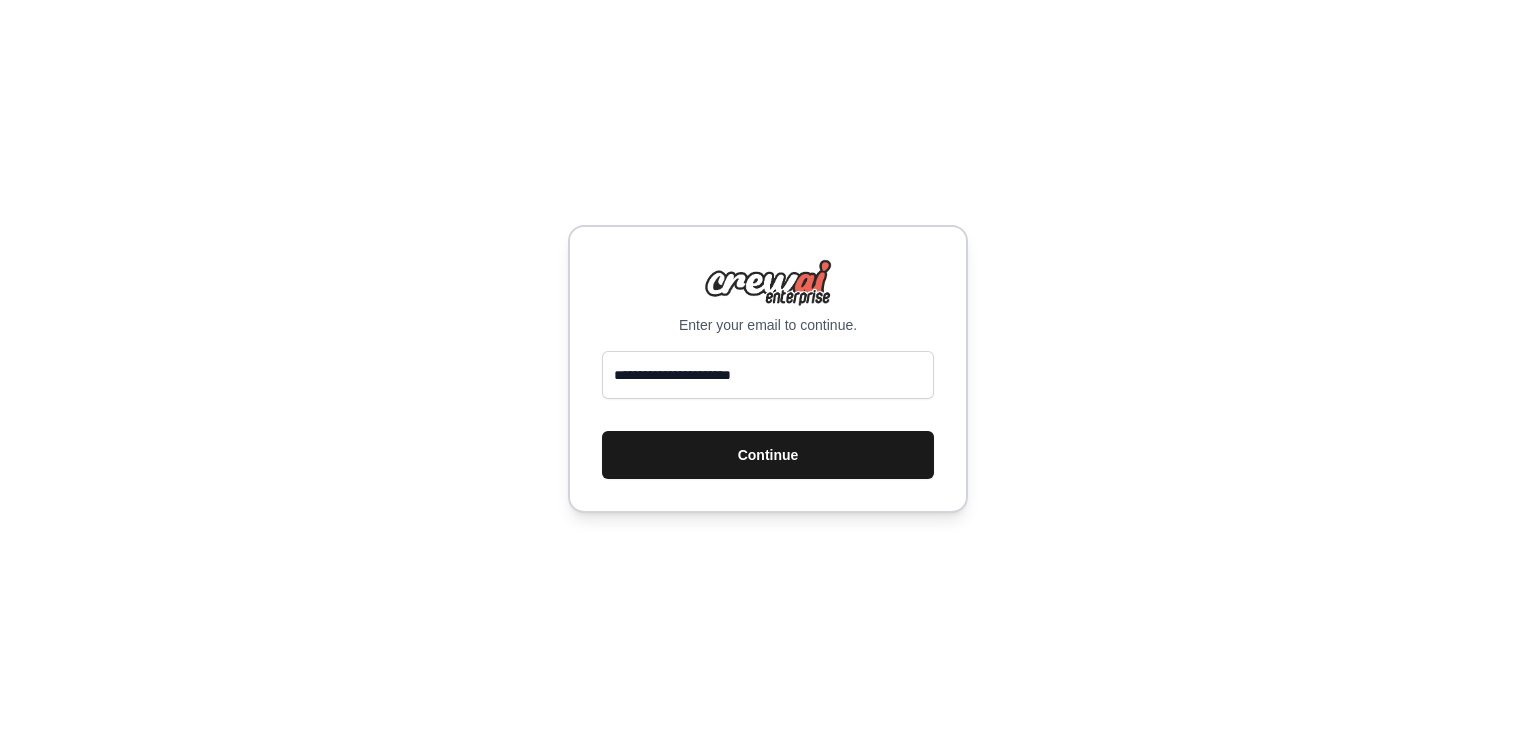 click on "Continue" at bounding box center (768, 455) 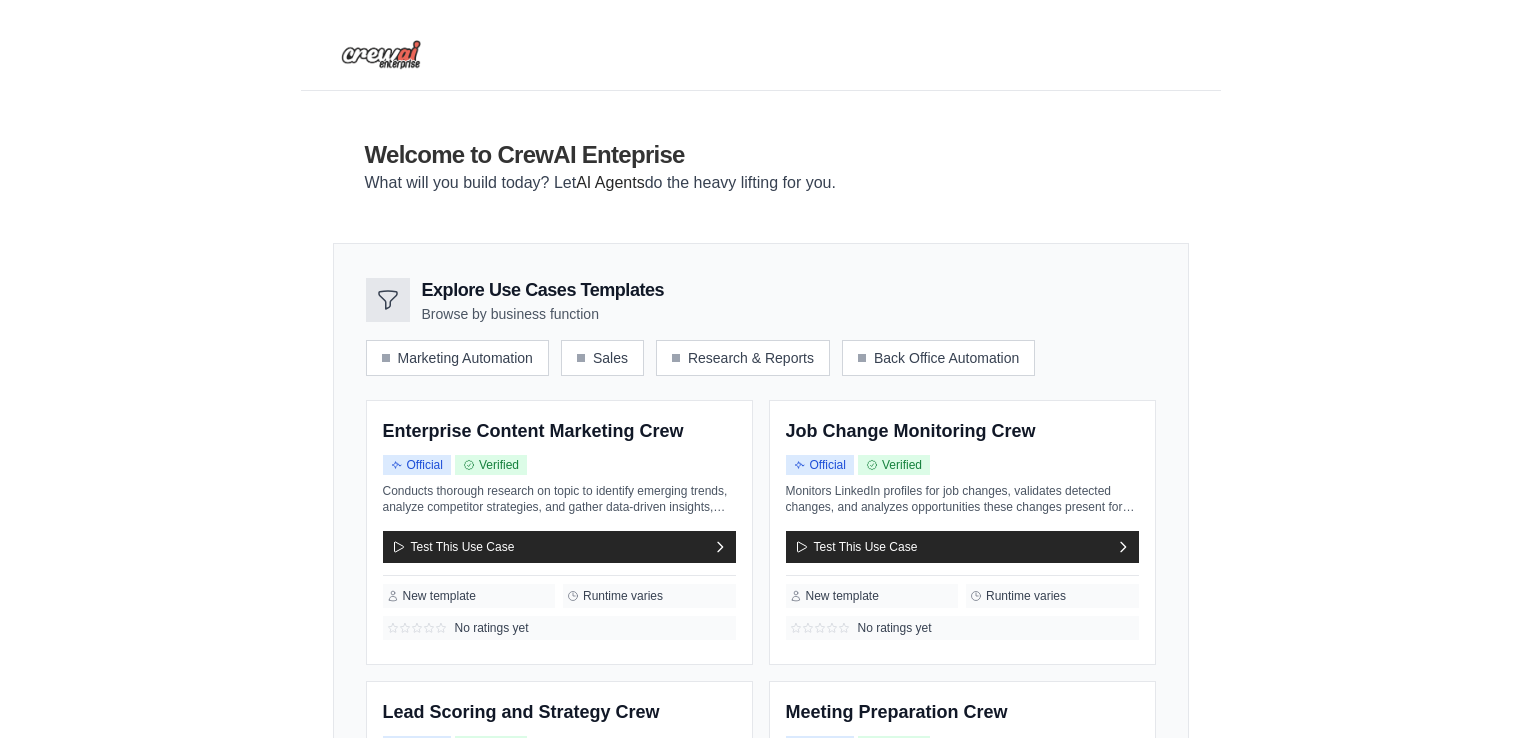 scroll, scrollTop: 0, scrollLeft: 0, axis: both 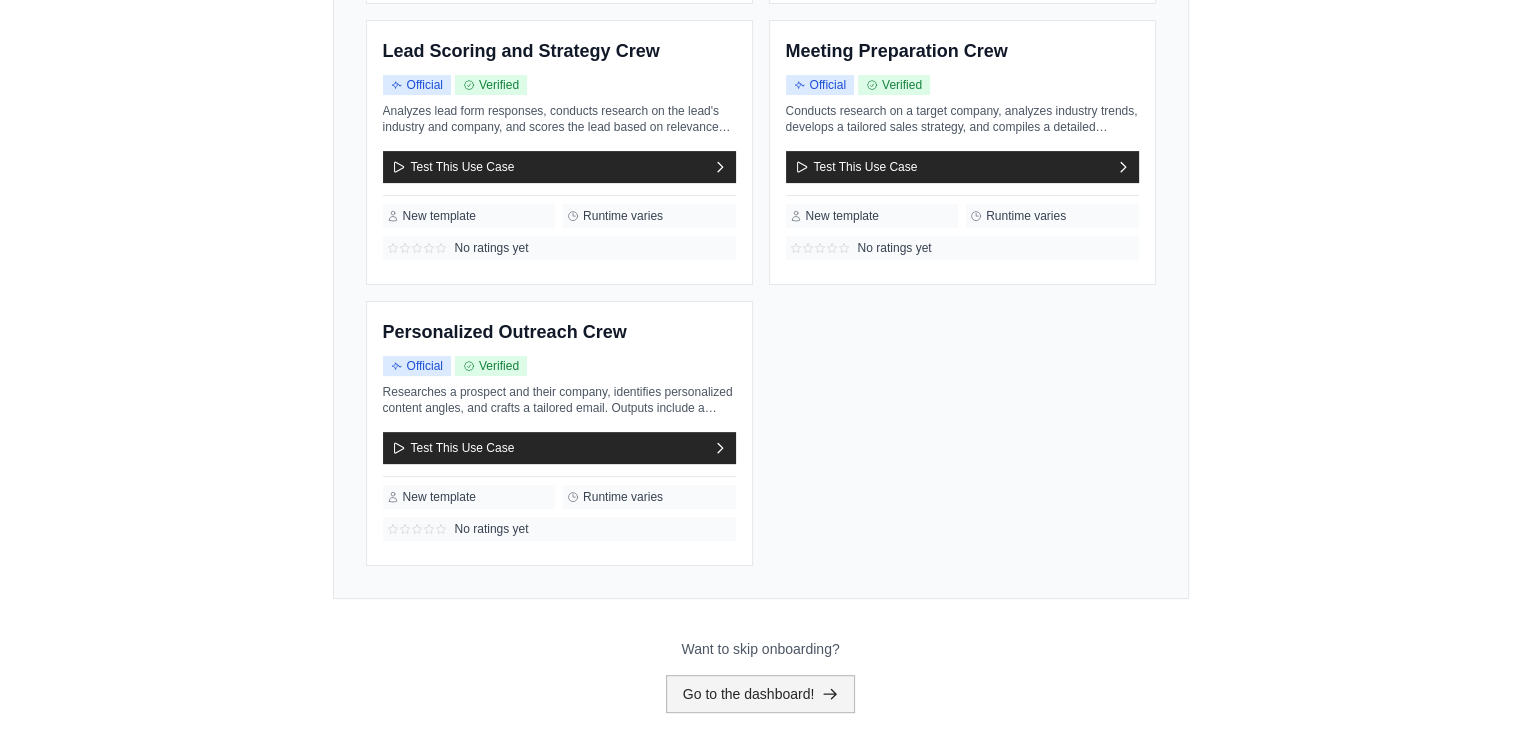 click on "Go to the dashboard!" at bounding box center [761, 694] 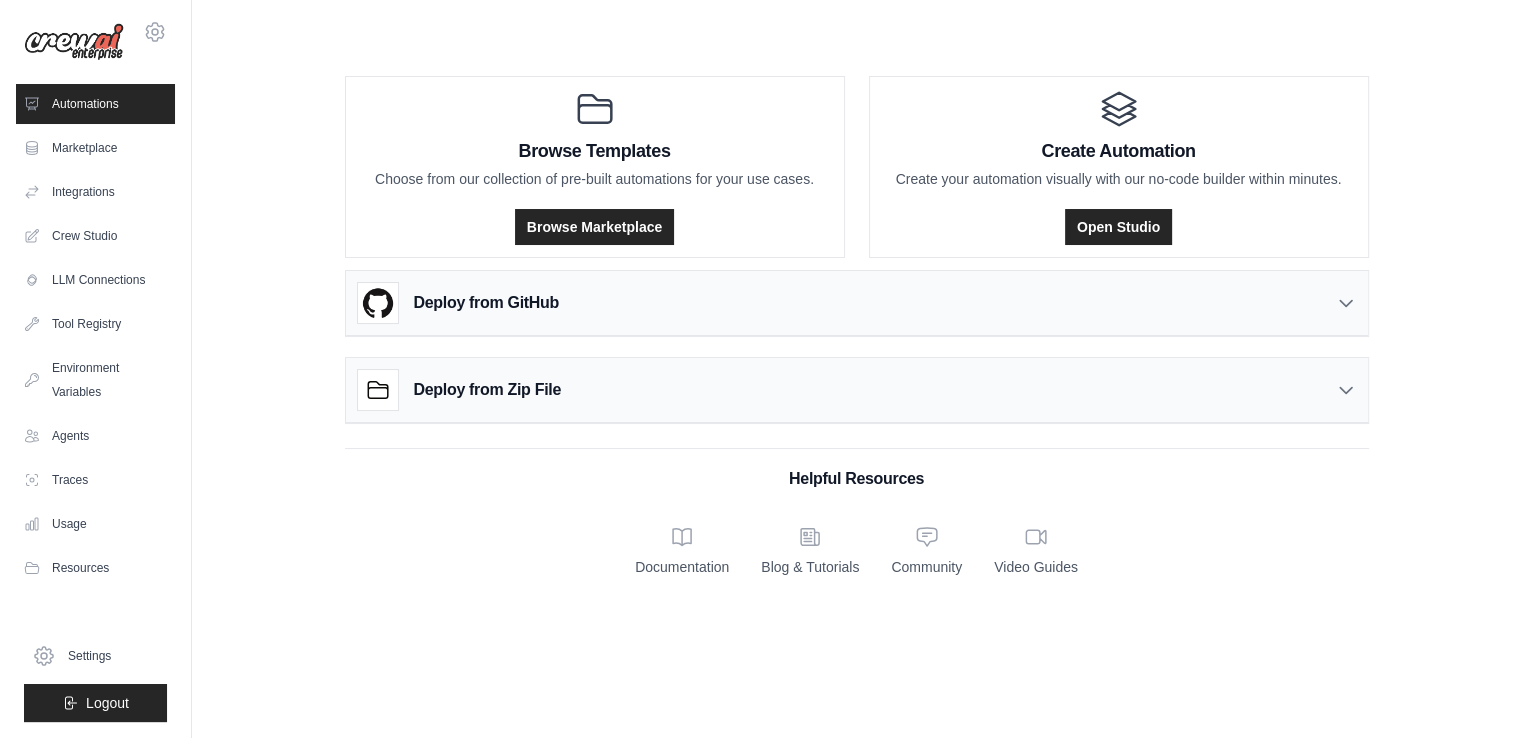 scroll, scrollTop: 0, scrollLeft: 0, axis: both 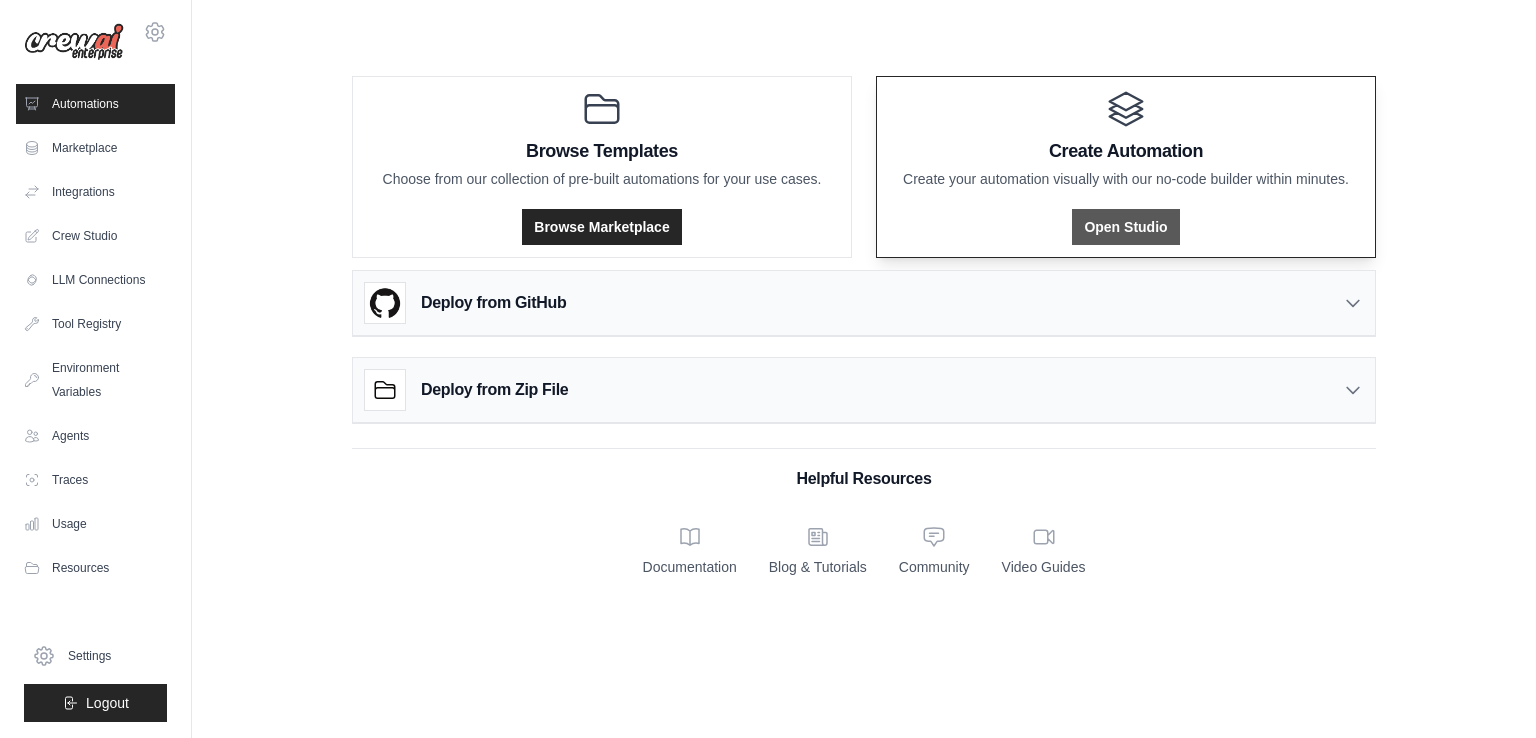 click on "Open Studio" at bounding box center (1125, 227) 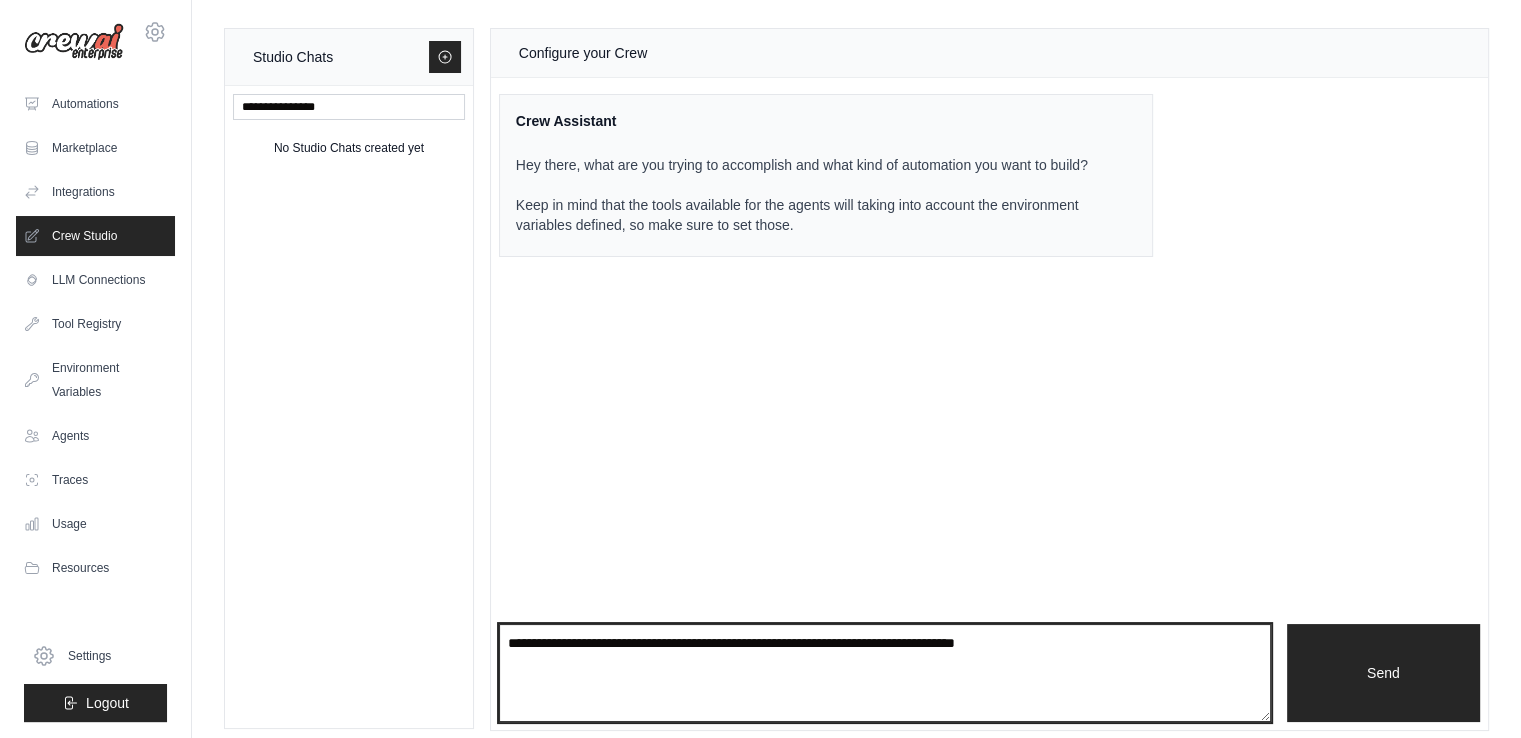 click at bounding box center [885, 673] 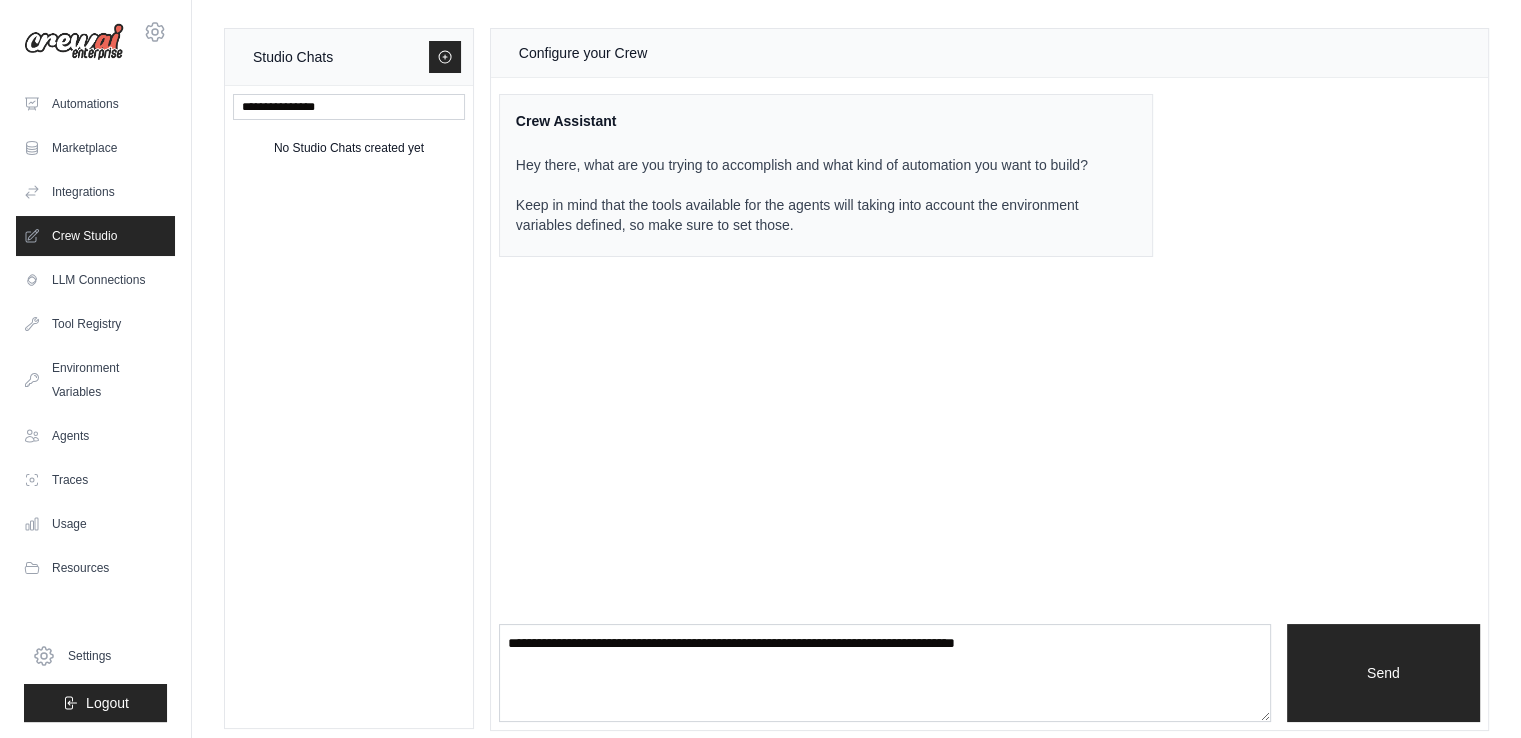 click on "Configure your Crew Crew Assistant Hey there, what are you trying to accomplish and what kind of automation you want to build? Keep in mind that the tools available for the agents will taking into account the environment variables defined, so make sure to set those. Send" at bounding box center [989, 379] 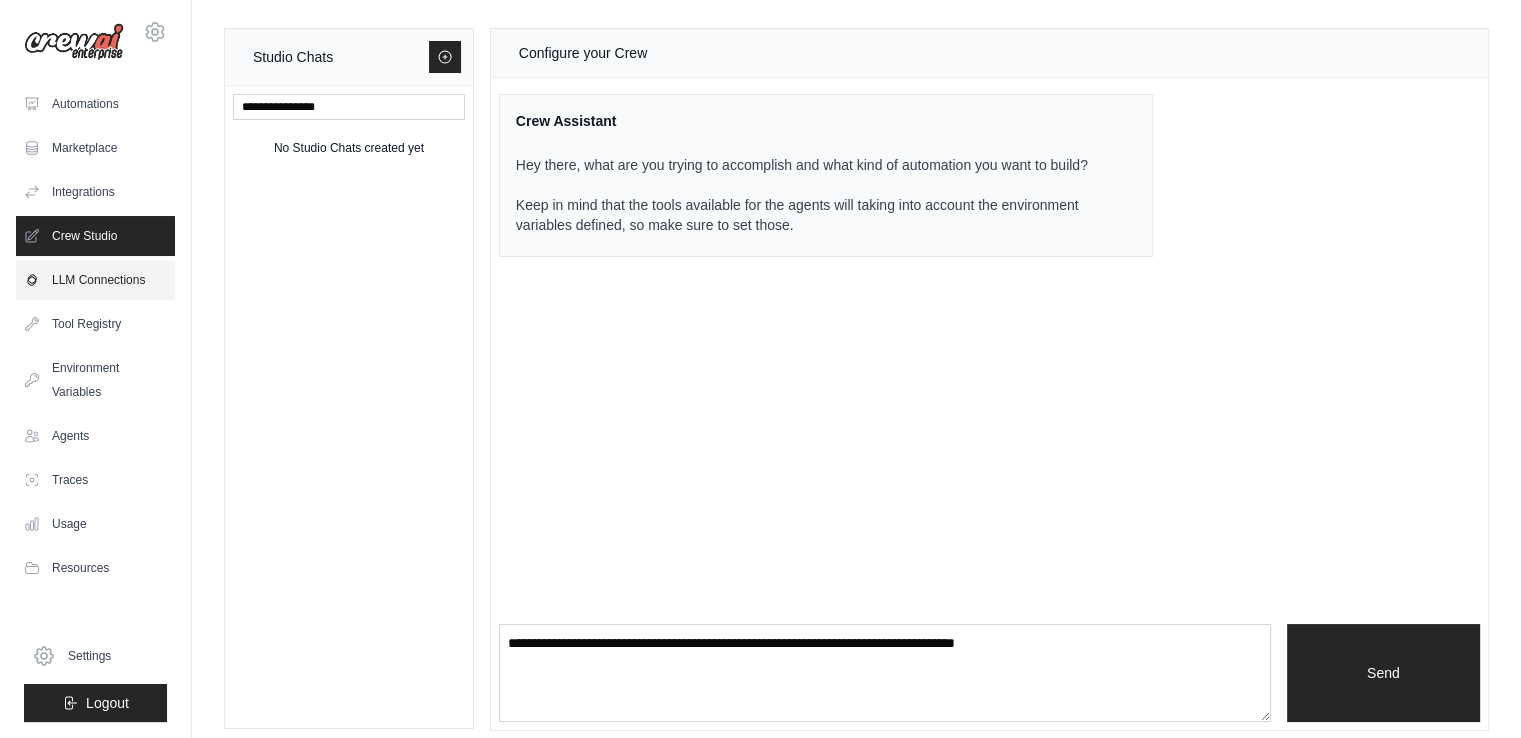 click on "LLM Connections" at bounding box center (95, 280) 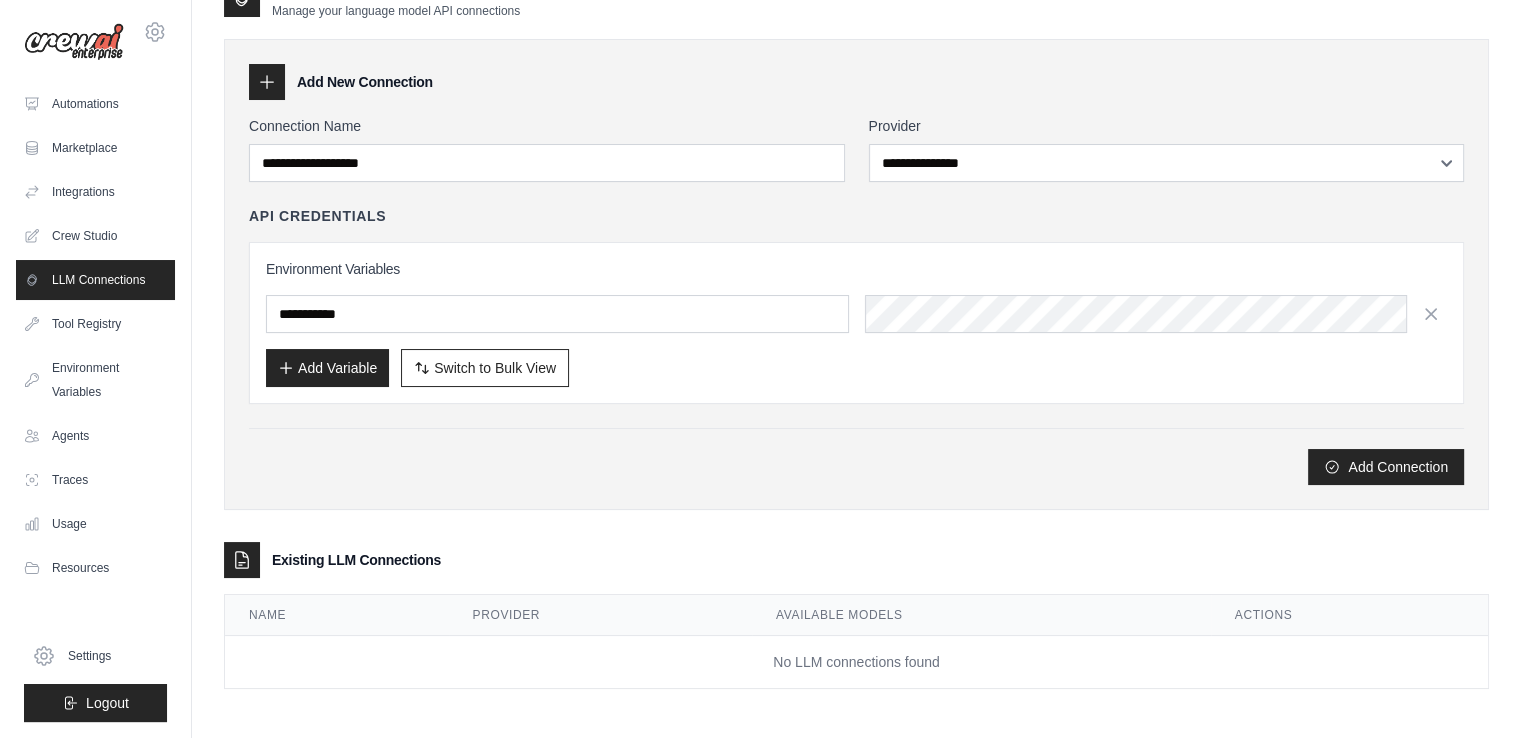 scroll, scrollTop: 0, scrollLeft: 0, axis: both 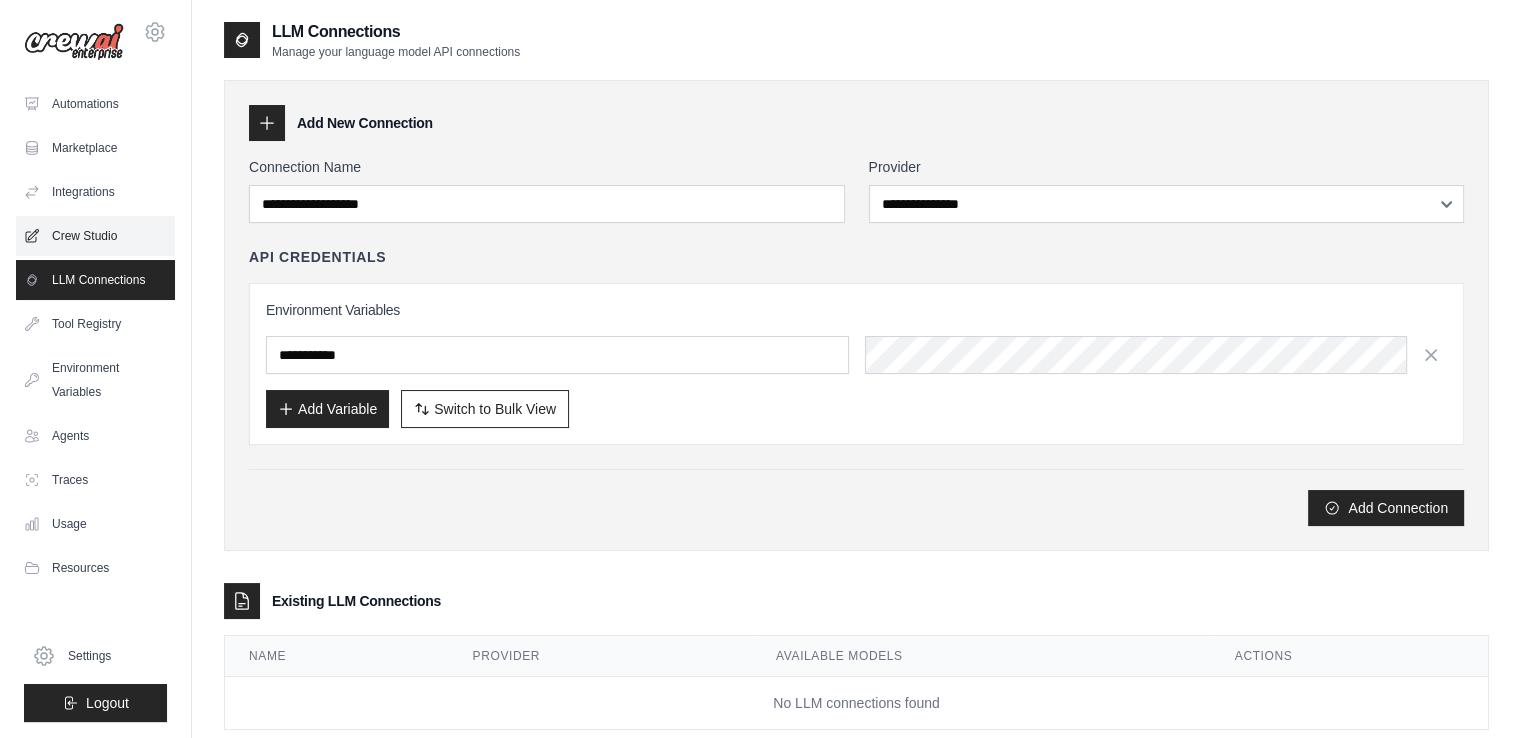 click on "Crew Studio" at bounding box center (95, 236) 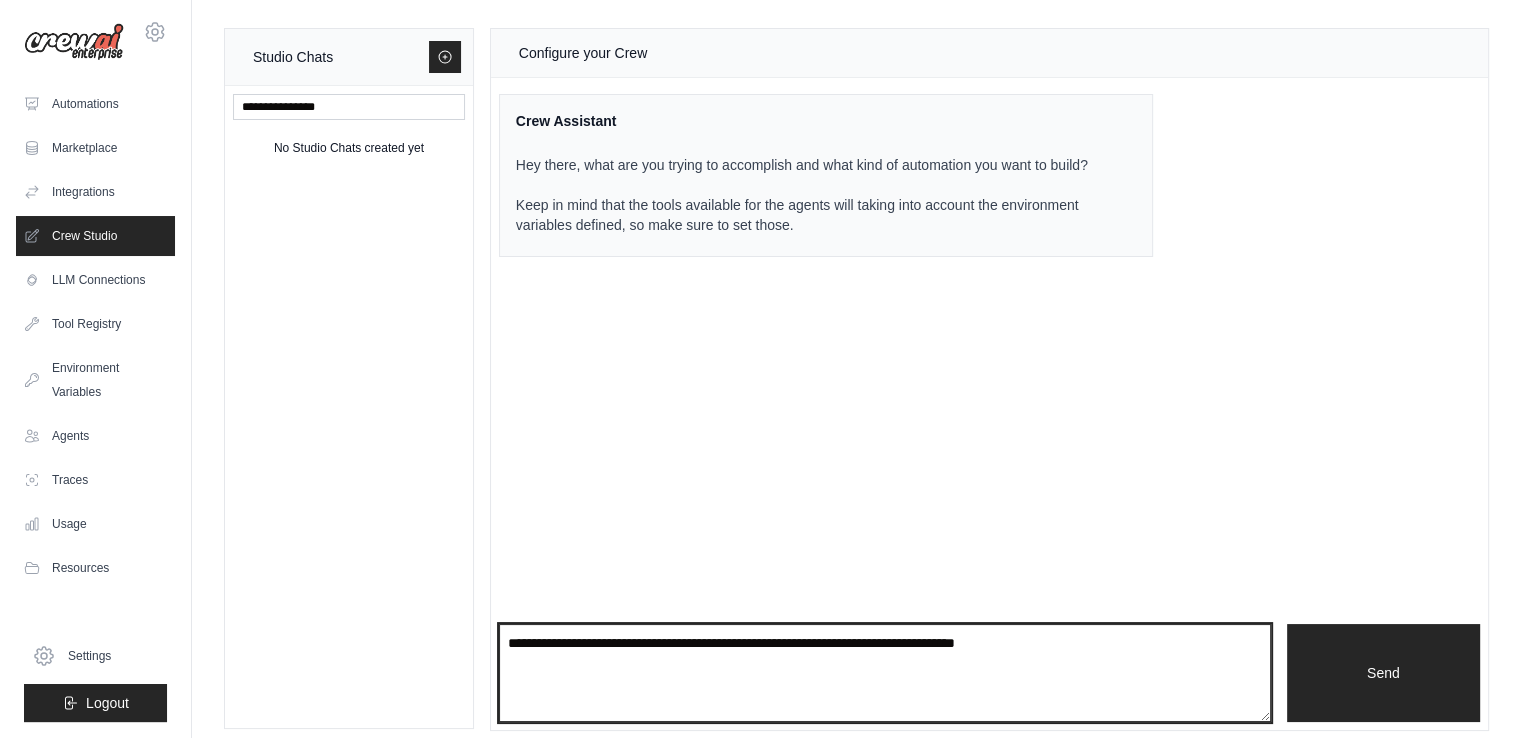 click at bounding box center [885, 673] 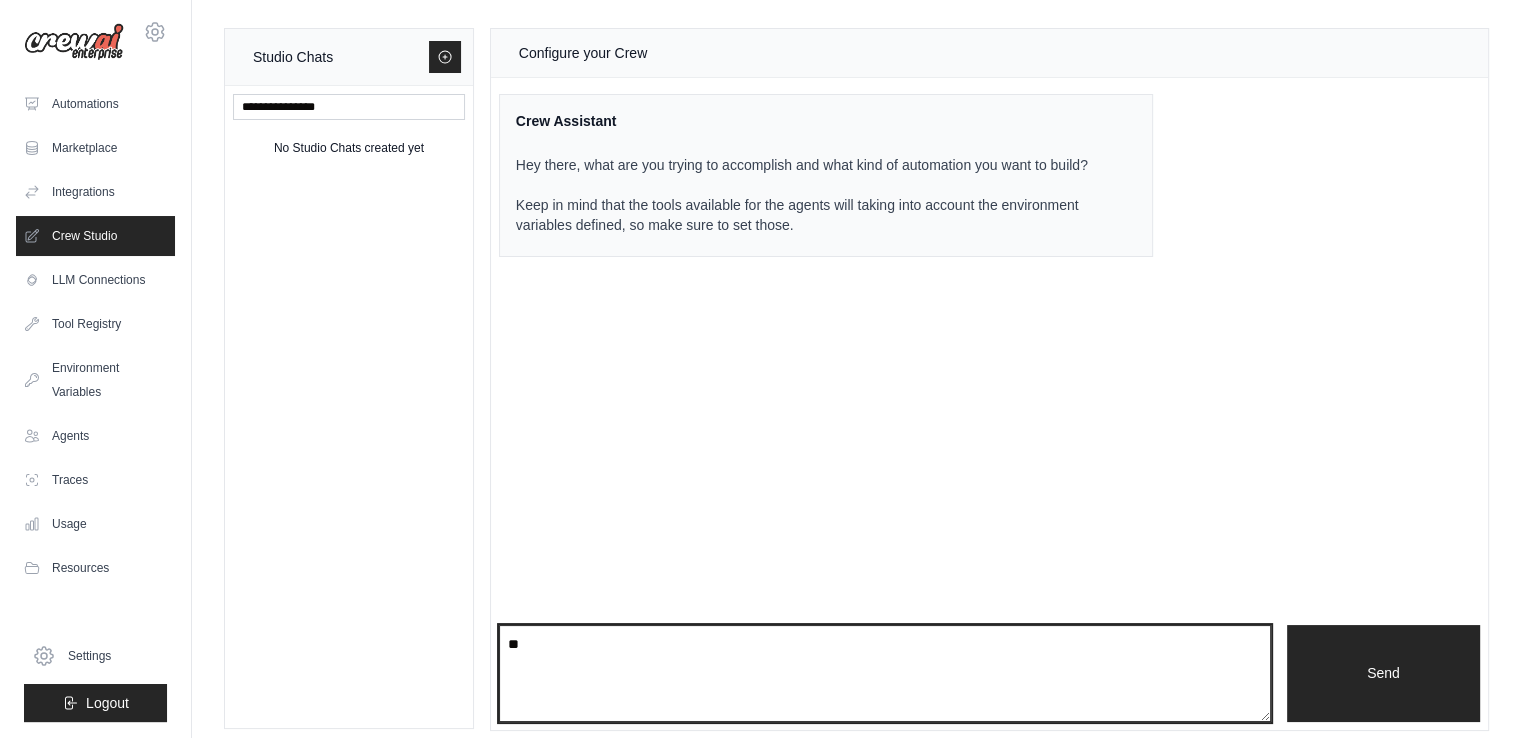 type on "*" 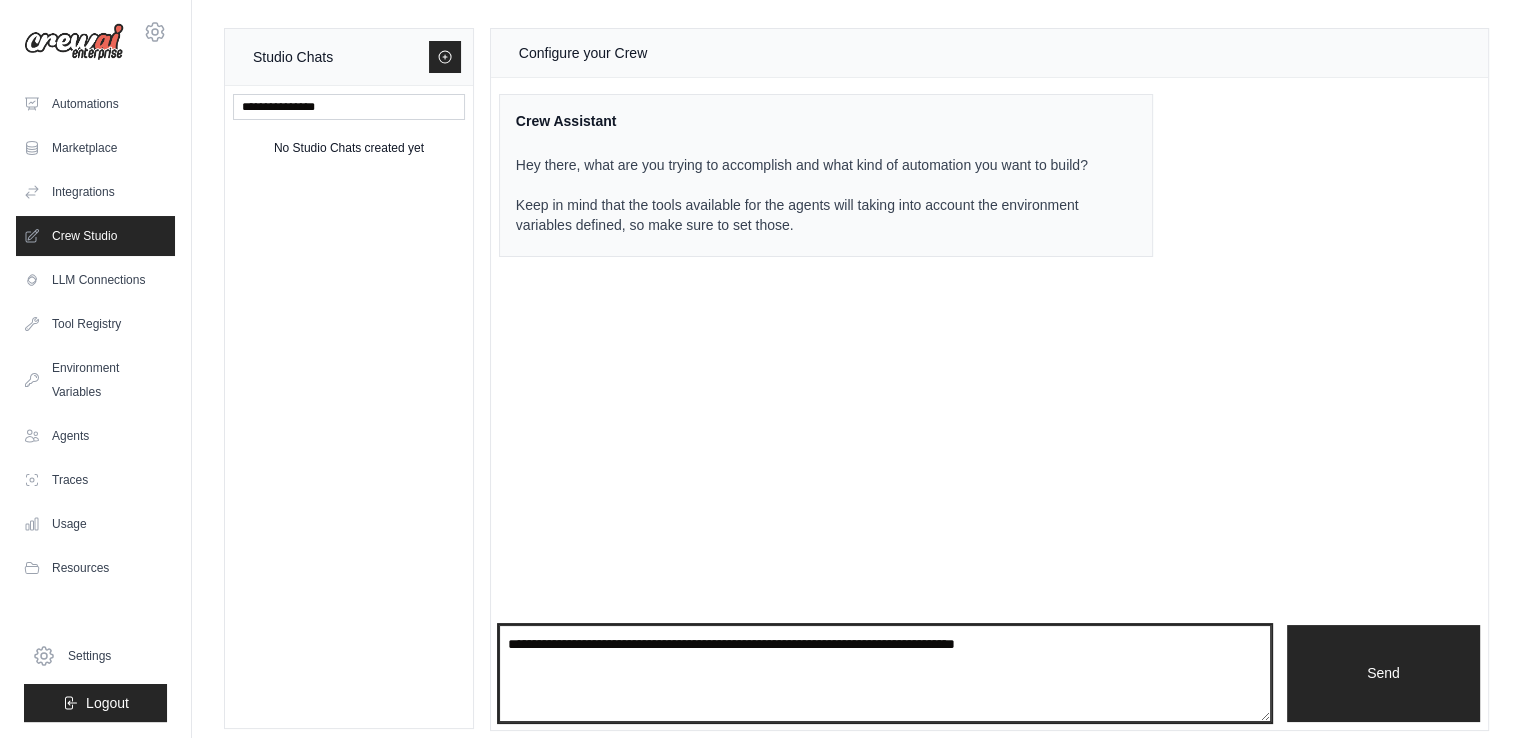click at bounding box center (885, 674) 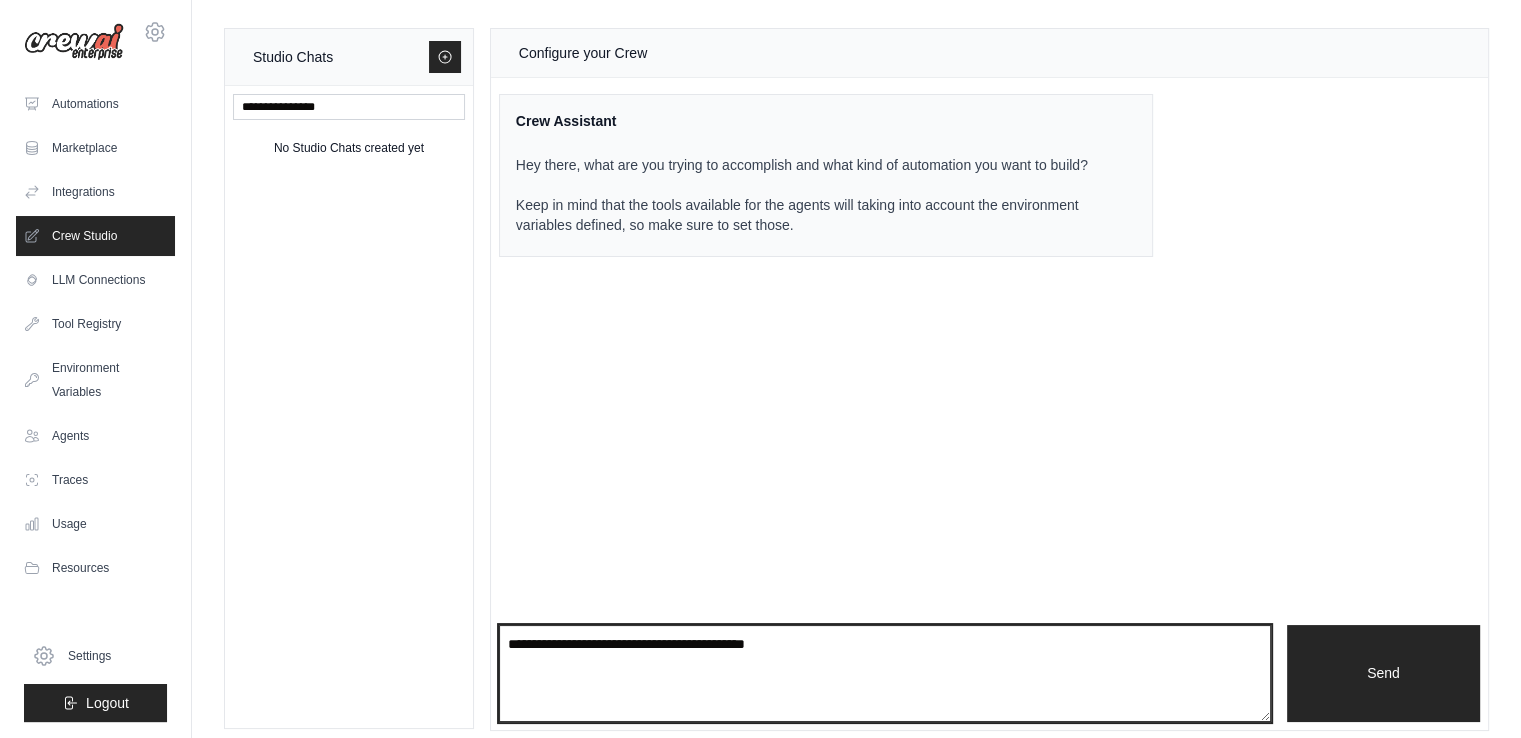 type on "**********" 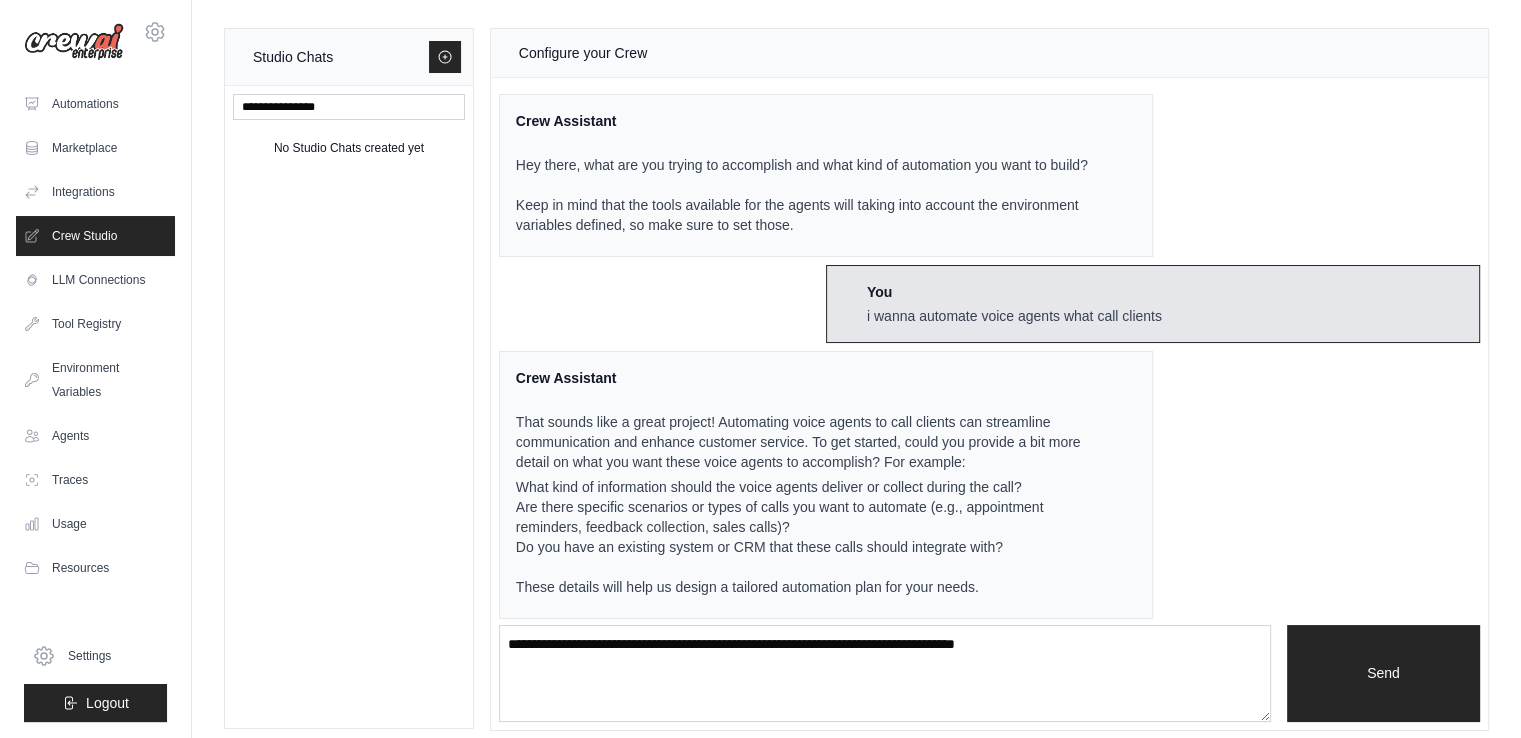 scroll, scrollTop: 9, scrollLeft: 0, axis: vertical 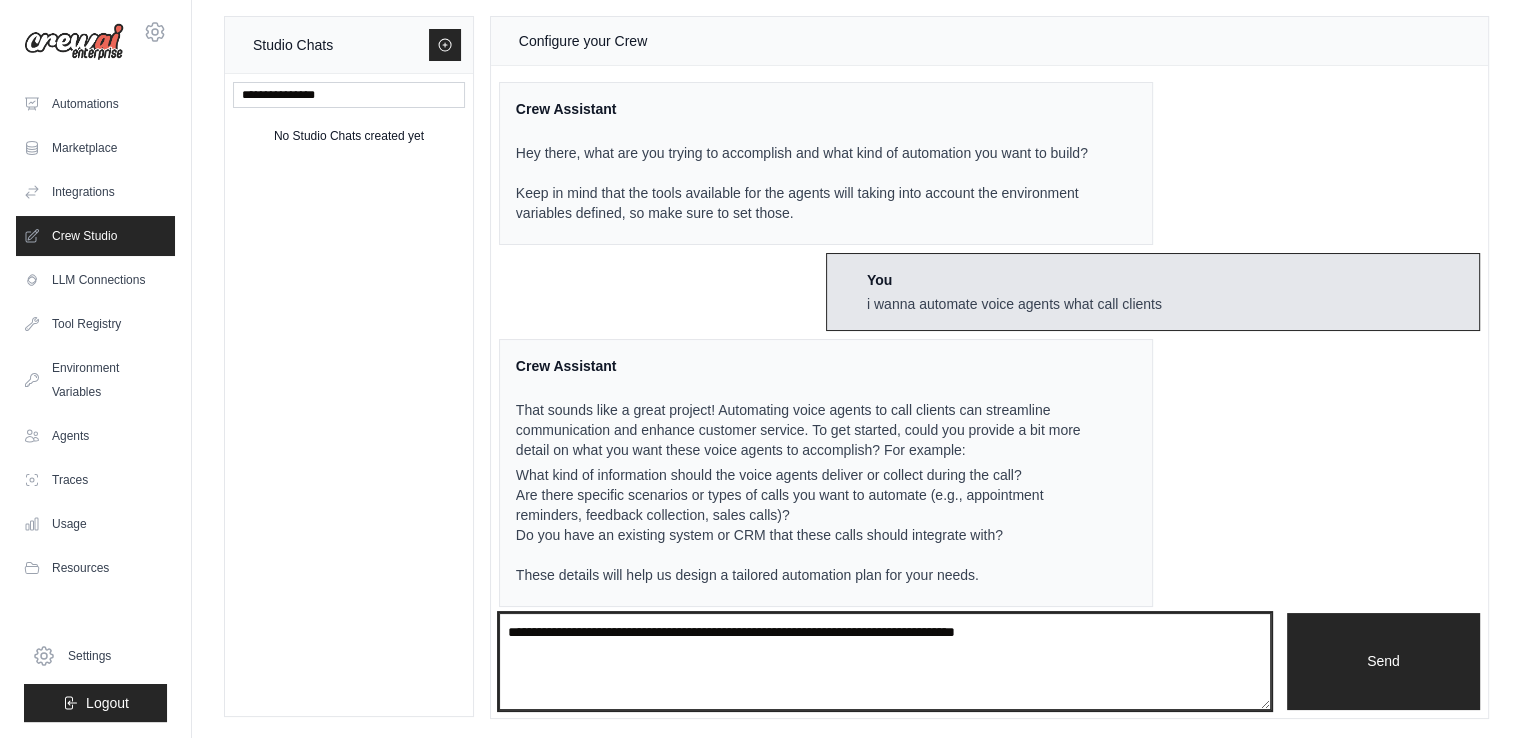 click at bounding box center (885, 662) 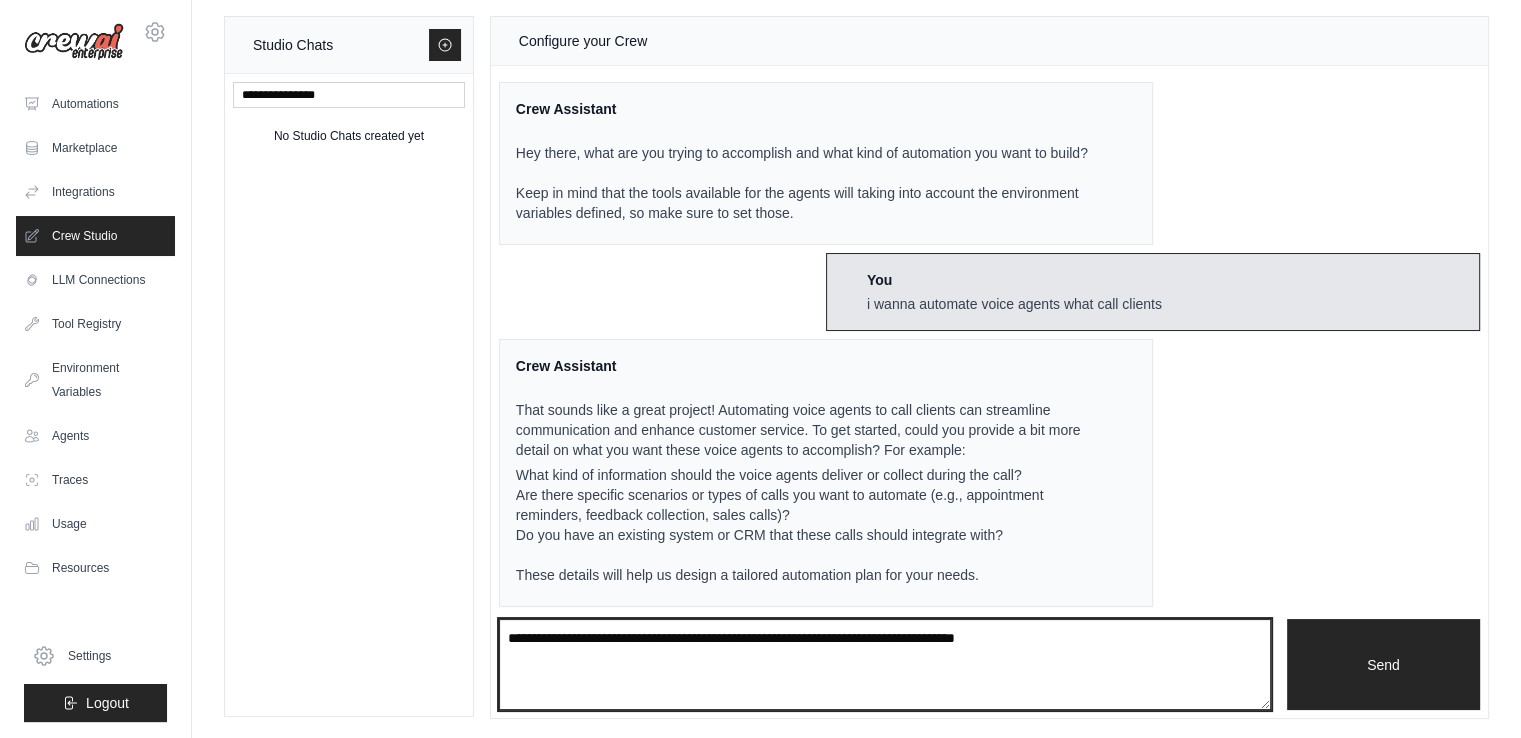 click at bounding box center (885, 664) 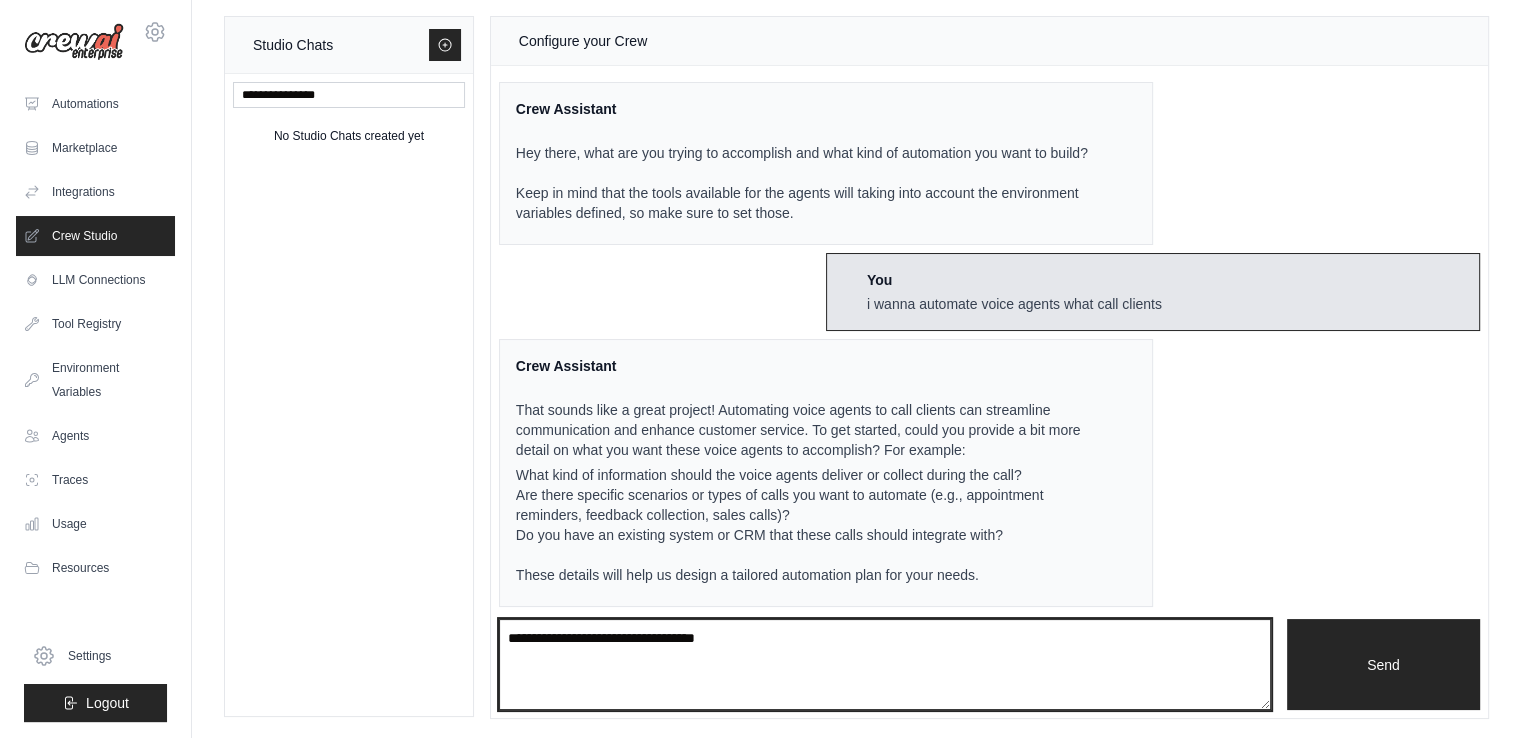 type on "**********" 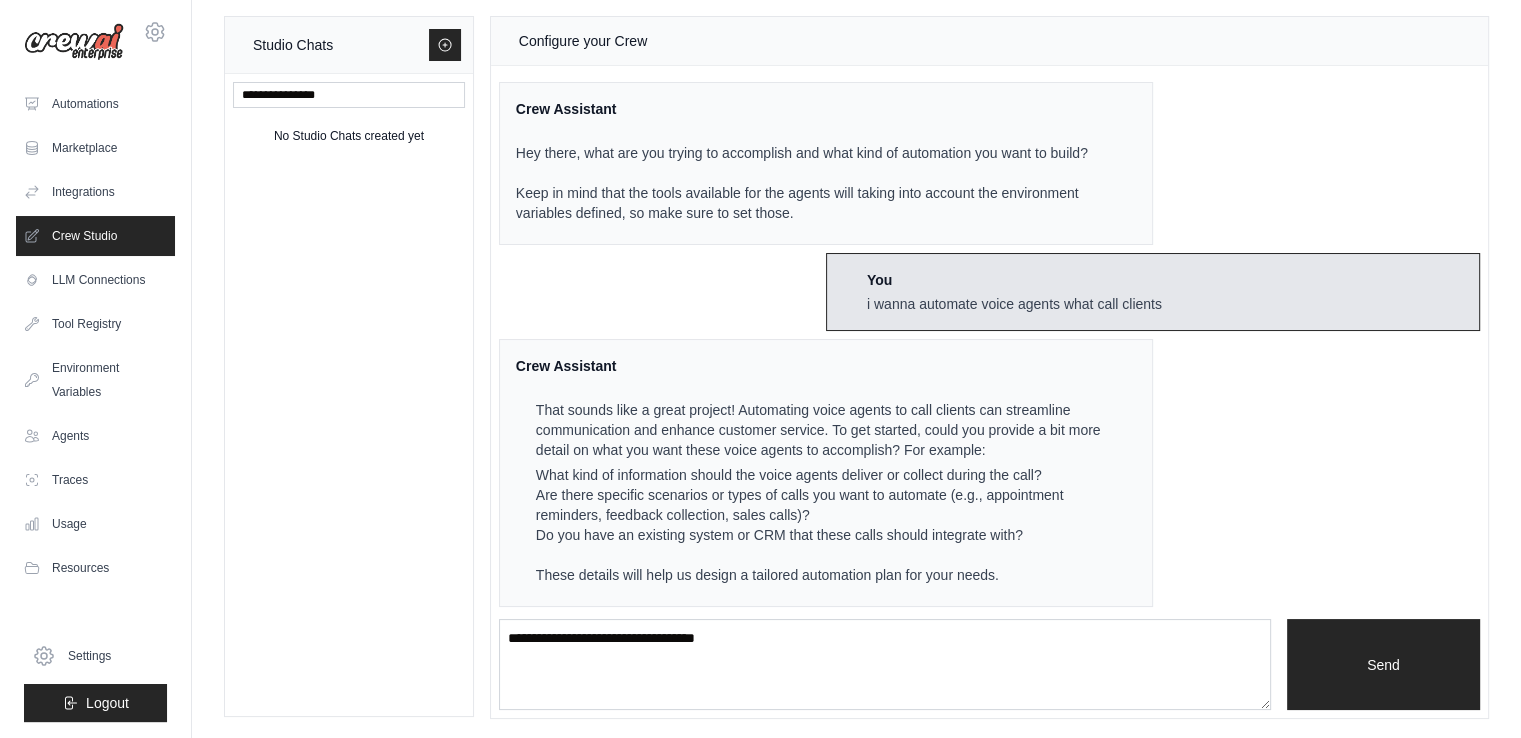 type 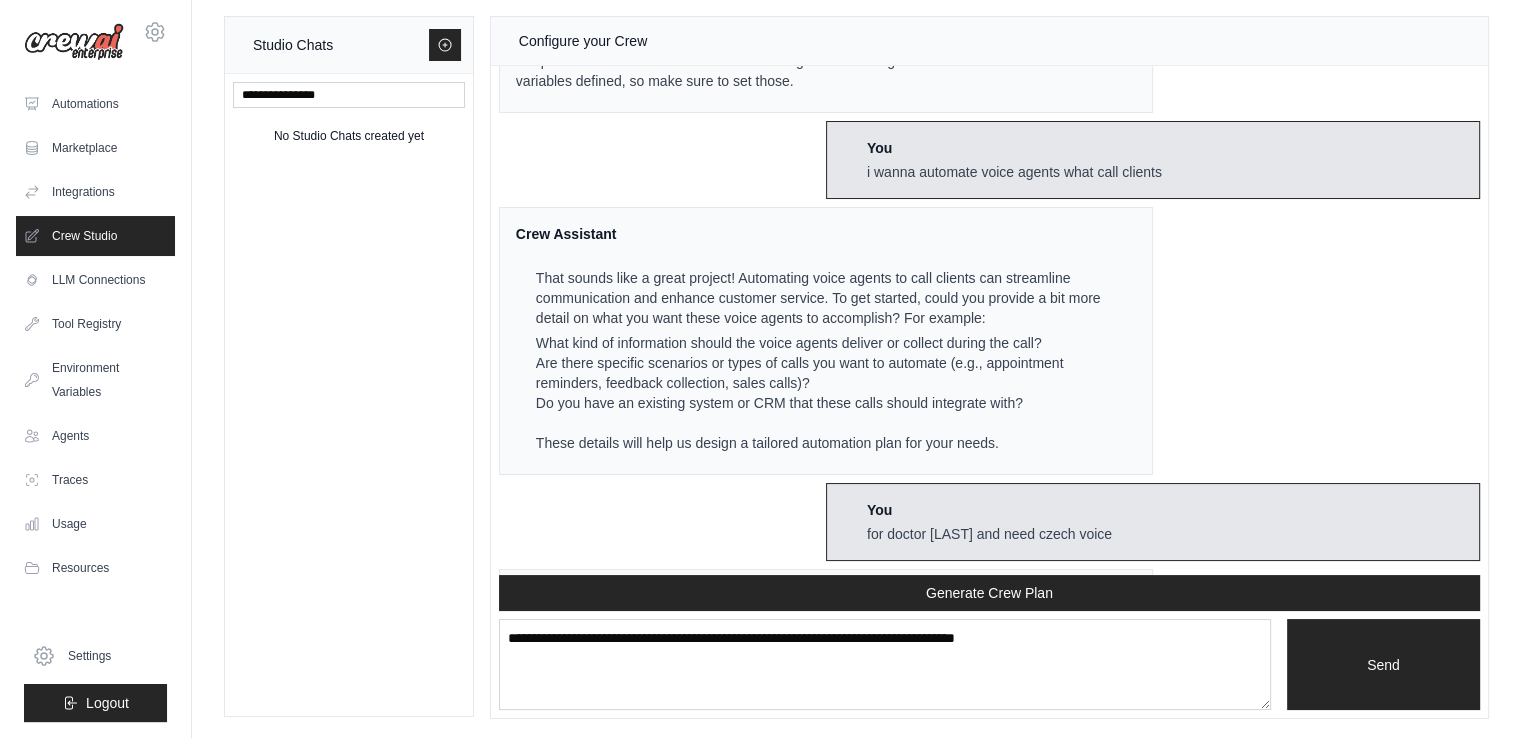 scroll, scrollTop: 983, scrollLeft: 0, axis: vertical 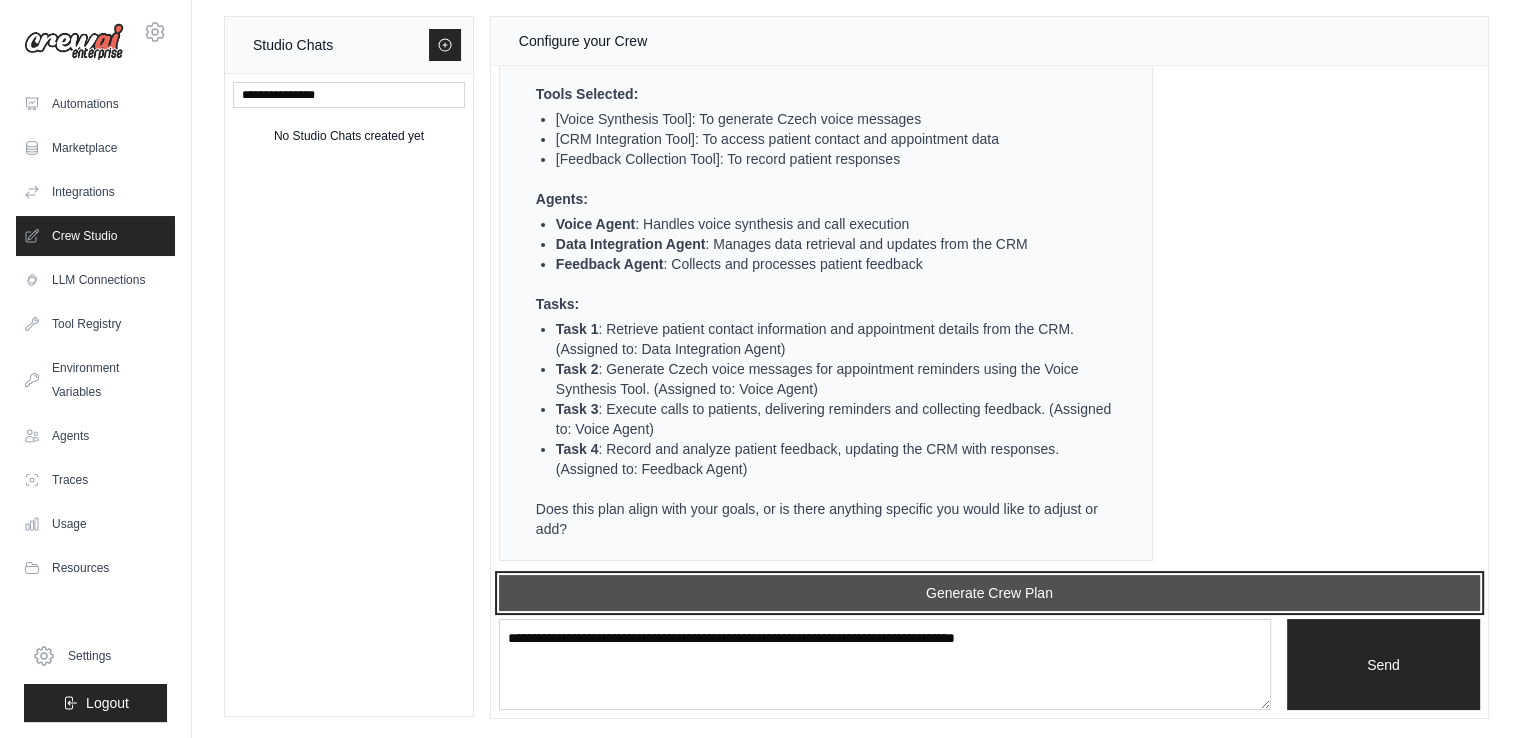 click on "Generate Crew Plan" at bounding box center [989, 593] 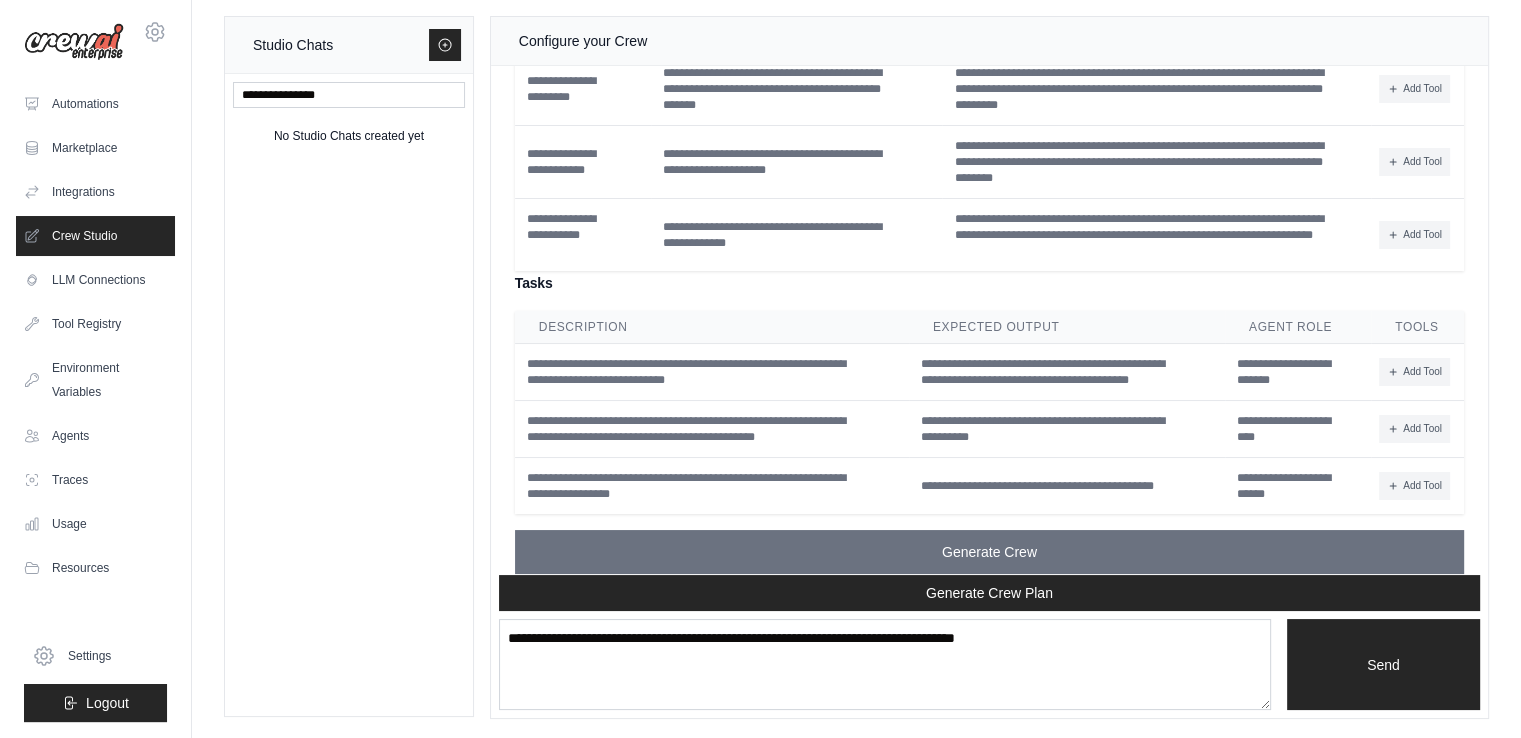 scroll, scrollTop: 2018, scrollLeft: 0, axis: vertical 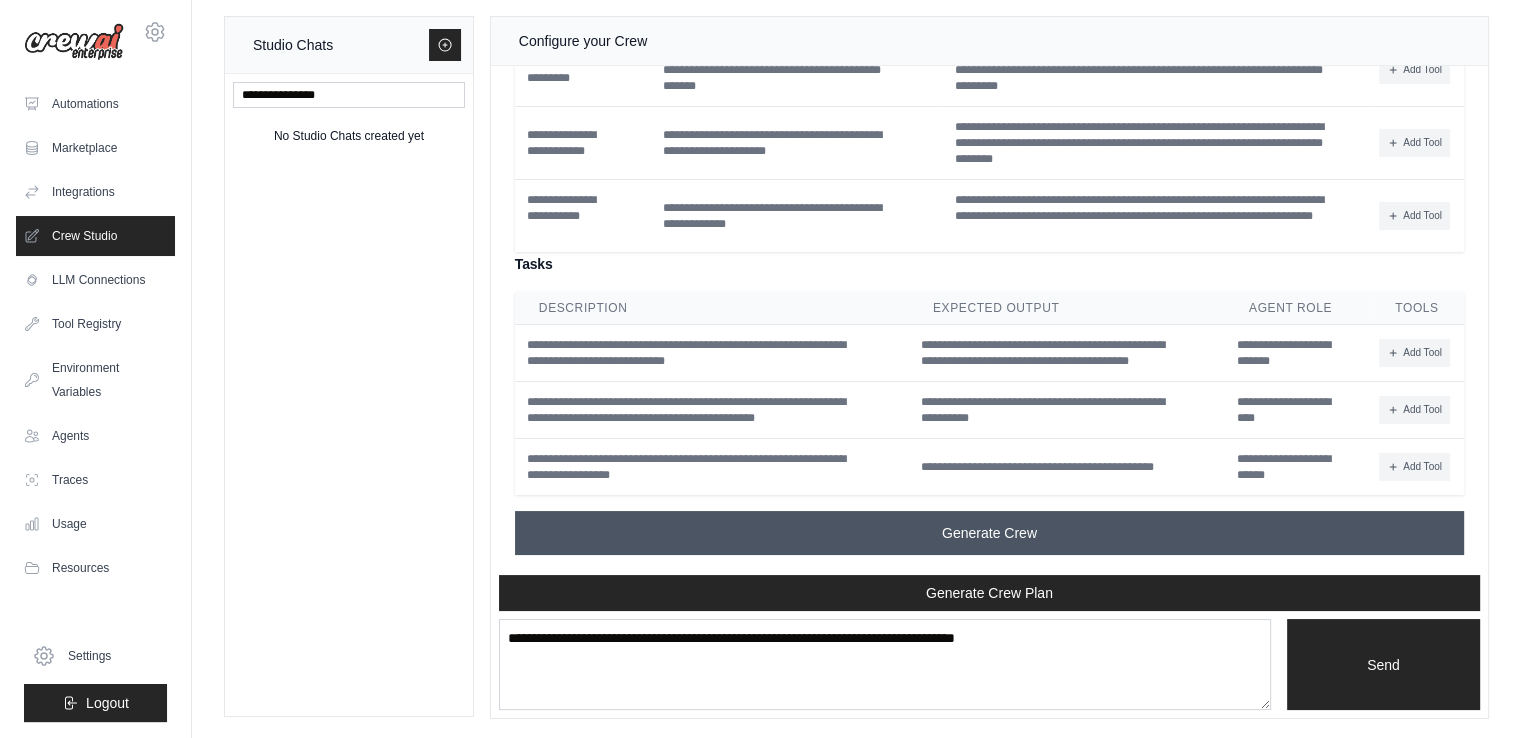 click on "Generate Crew" at bounding box center [989, 533] 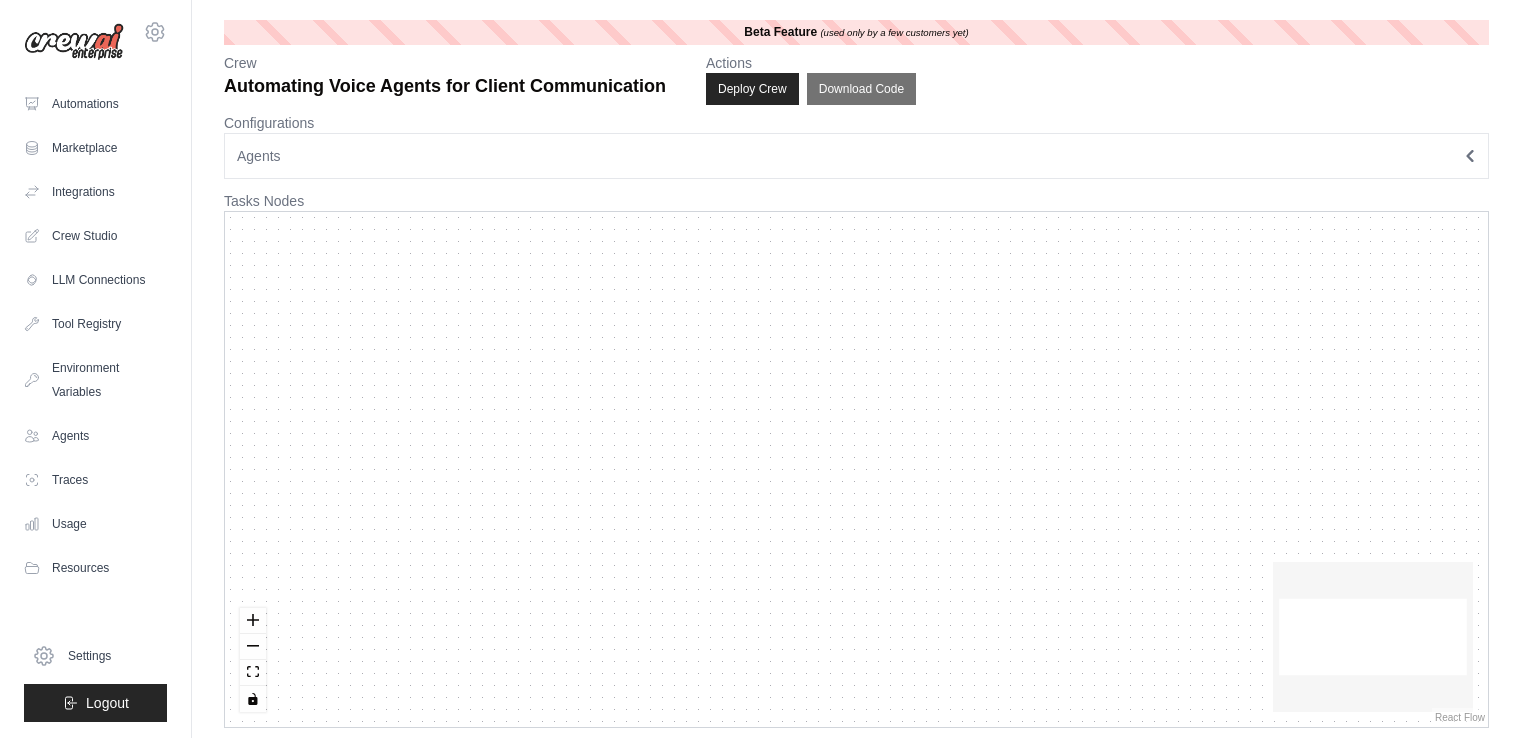 scroll, scrollTop: 0, scrollLeft: 0, axis: both 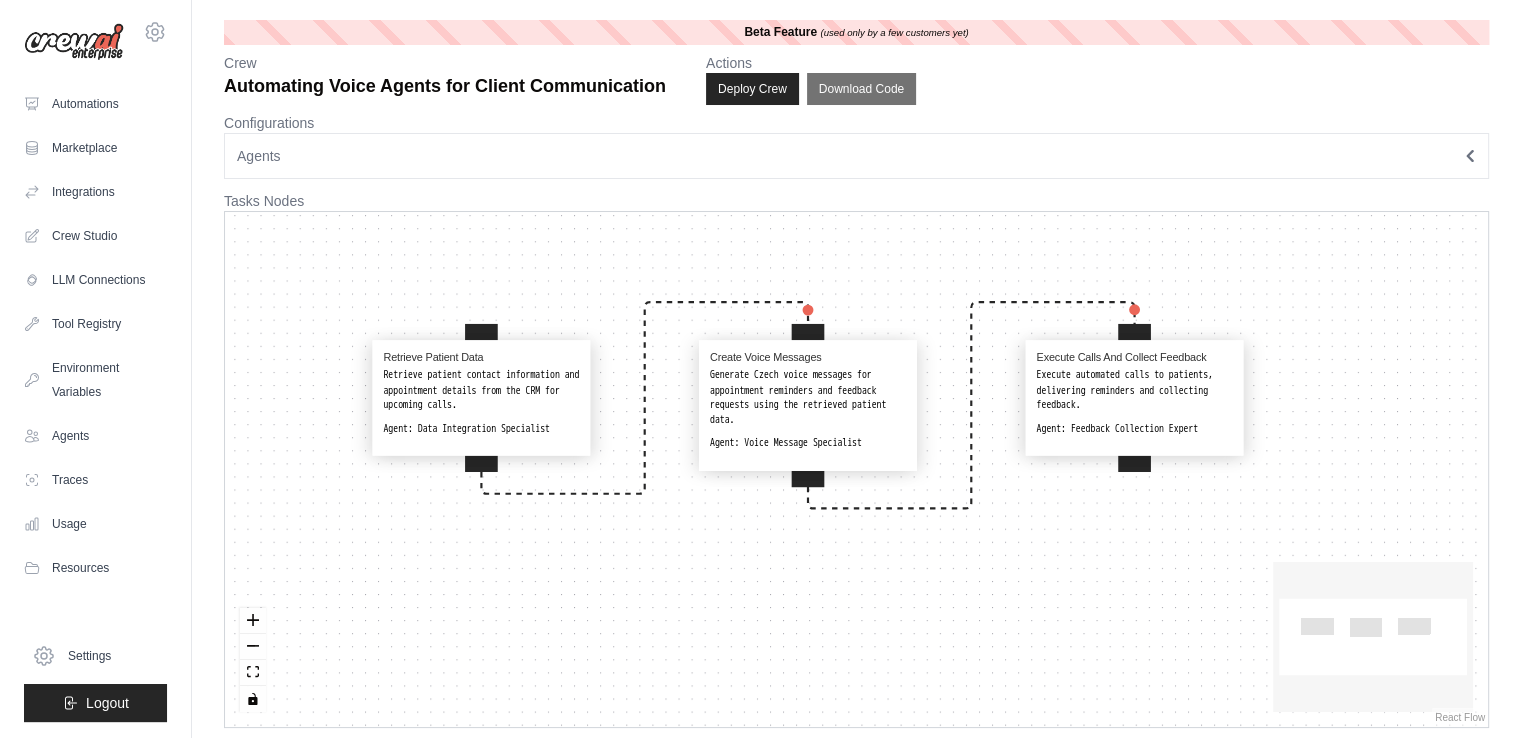 click on "Generate Czech voice messages for appointment reminders and feedback requests using the retrieved patient data." at bounding box center (808, 398) 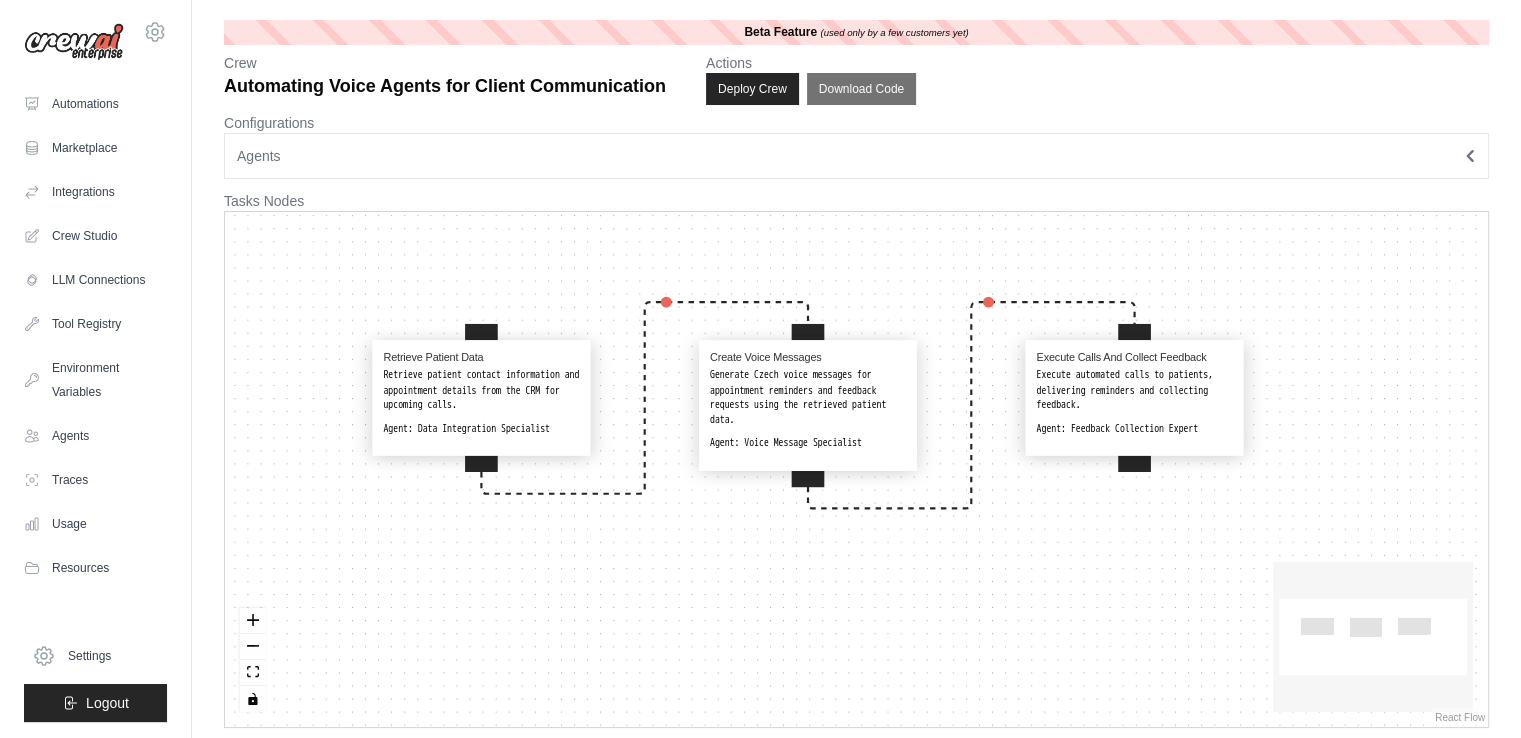 click on "Retrieve Patient Data Retrieve patient contact information and appointment details from the CRM for upcoming calls. Agent:   Data Integration Specialist Create Voice Messages Generate Czech voice messages for appointment reminders and feedback requests using the retrieved patient data. Agent:   Voice Message Specialist Execute Calls And Collect Feedback Execute automated calls to patients, delivering reminders and collecting feedback. Agent:   Feedback Collection Expert React Flow mini map React Flow Press enter or space to select a node. You can then use the arrow keys to move the node around.  Press delete to remove it and escape to cancel.   Press enter or space to select an edge. You can then press delete to remove it or escape to cancel." at bounding box center (856, 469) 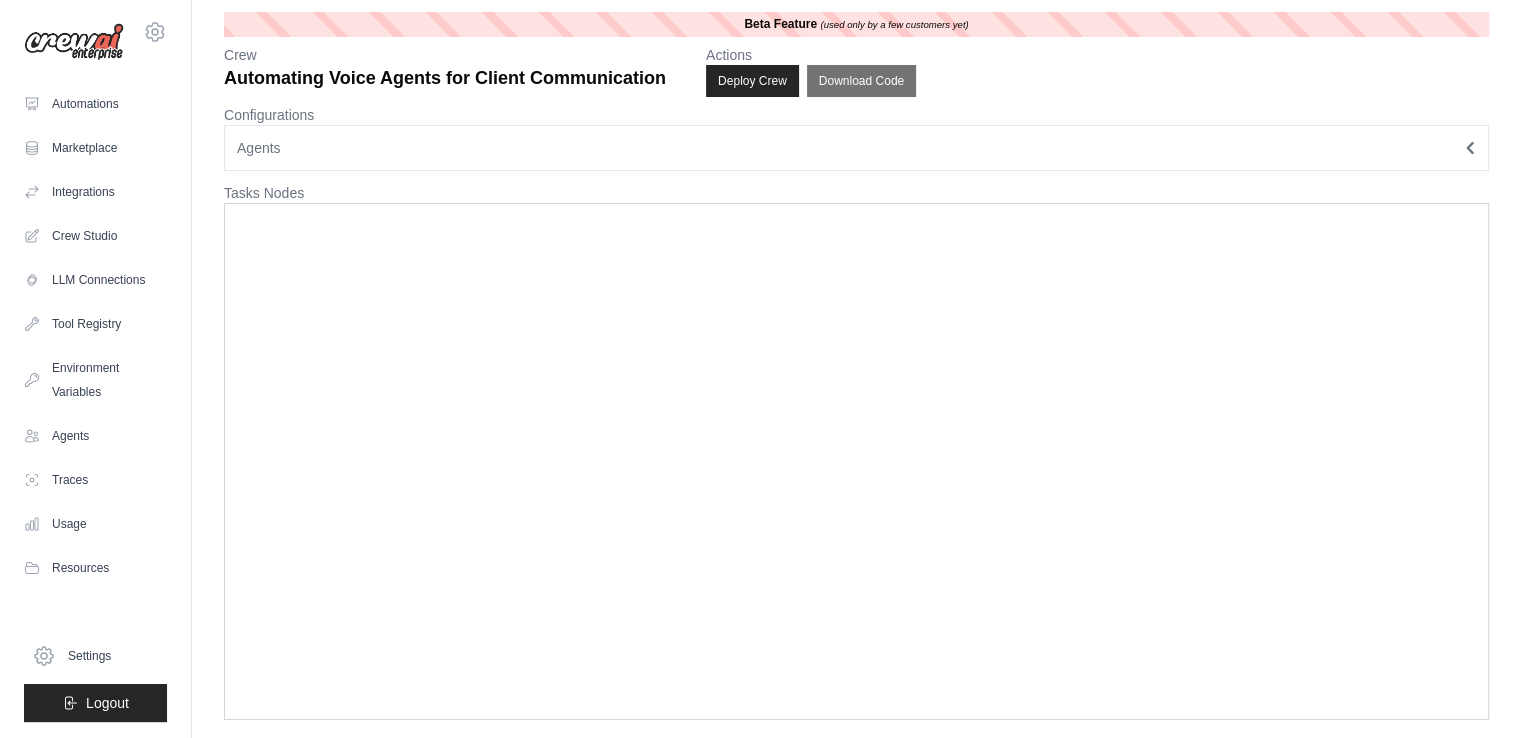 scroll, scrollTop: 0, scrollLeft: 0, axis: both 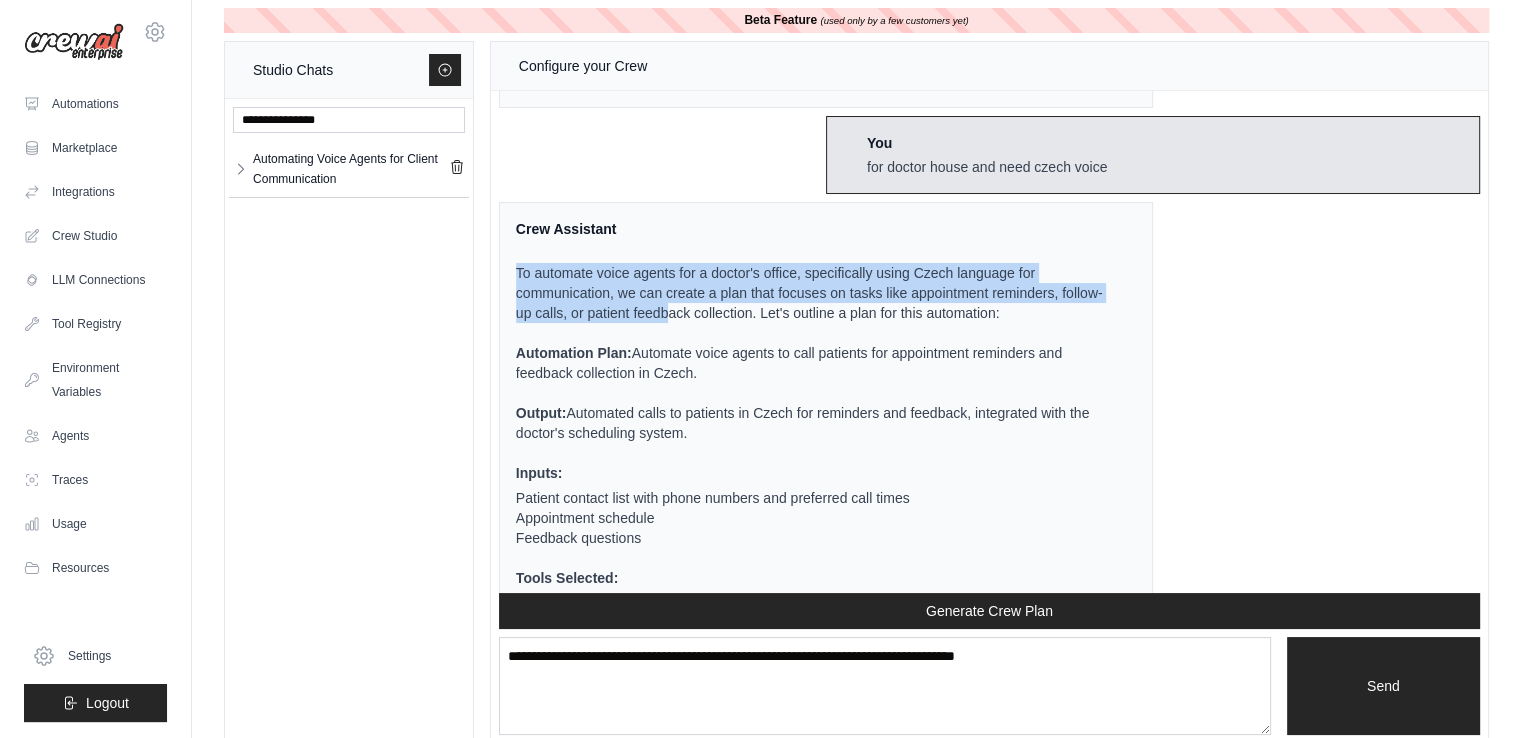 drag, startPoint x: 535, startPoint y: 262, endPoint x: 727, endPoint y: 301, distance: 195.9209 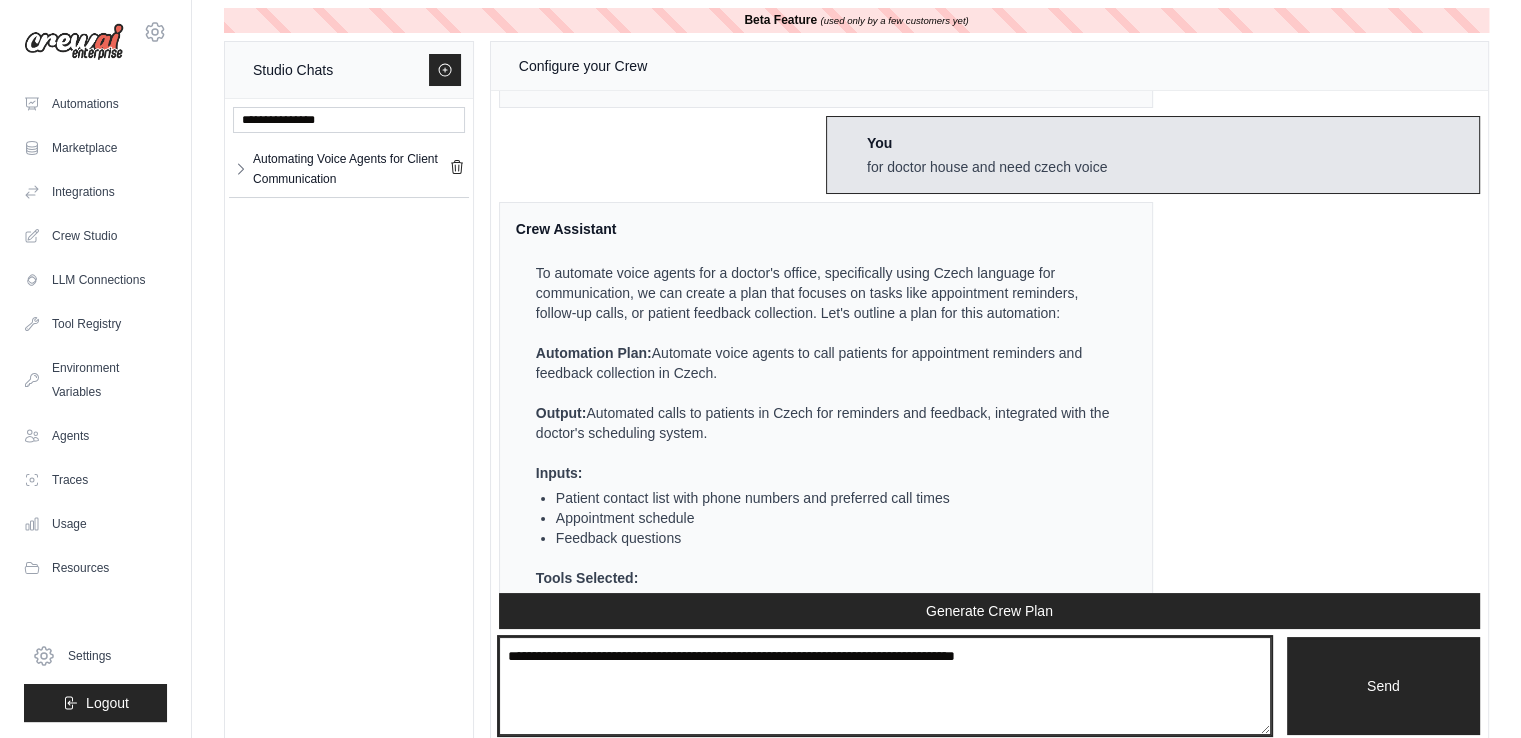 click at bounding box center [885, 686] 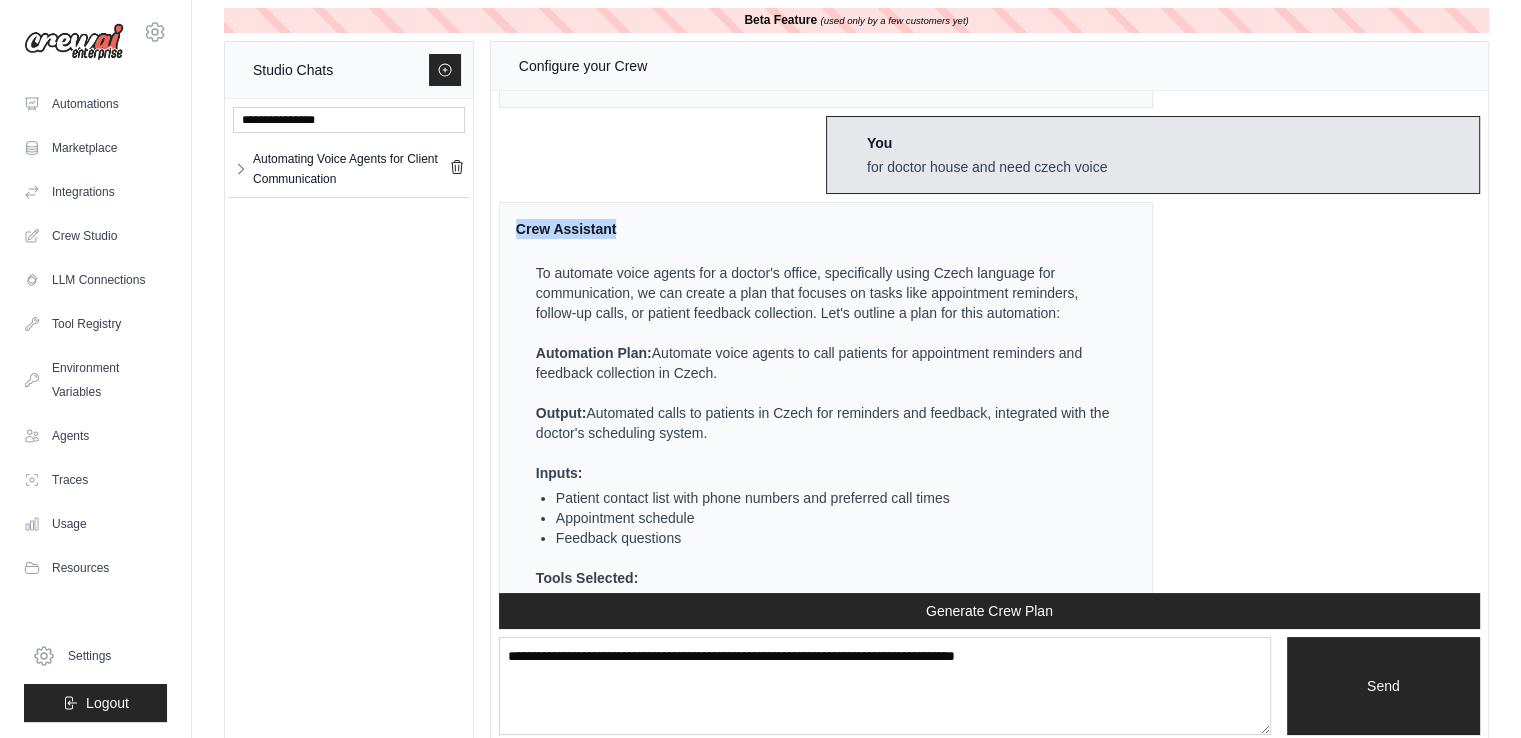drag, startPoint x: 505, startPoint y: 219, endPoint x: 623, endPoint y: 217, distance: 118.016945 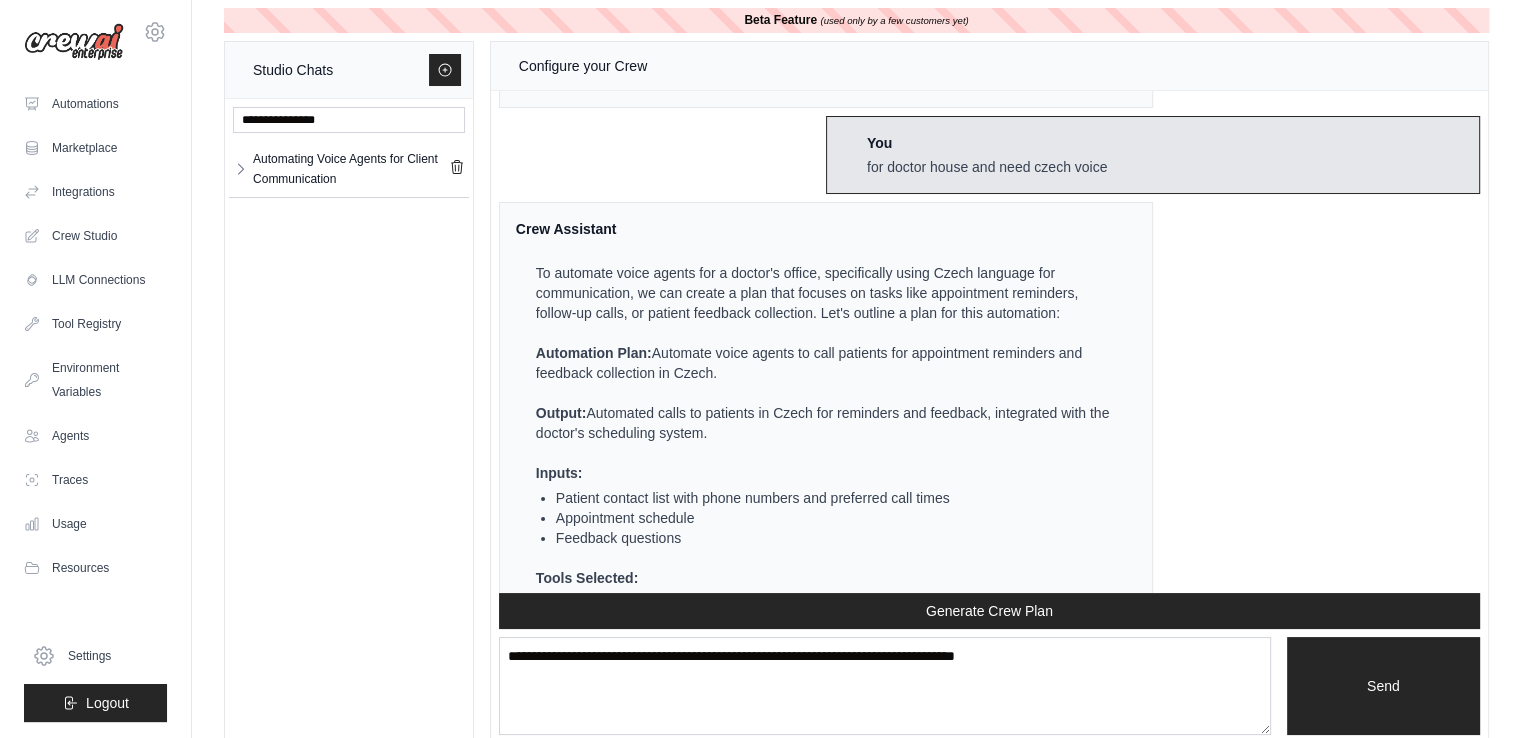 scroll, scrollTop: 764, scrollLeft: 0, axis: vertical 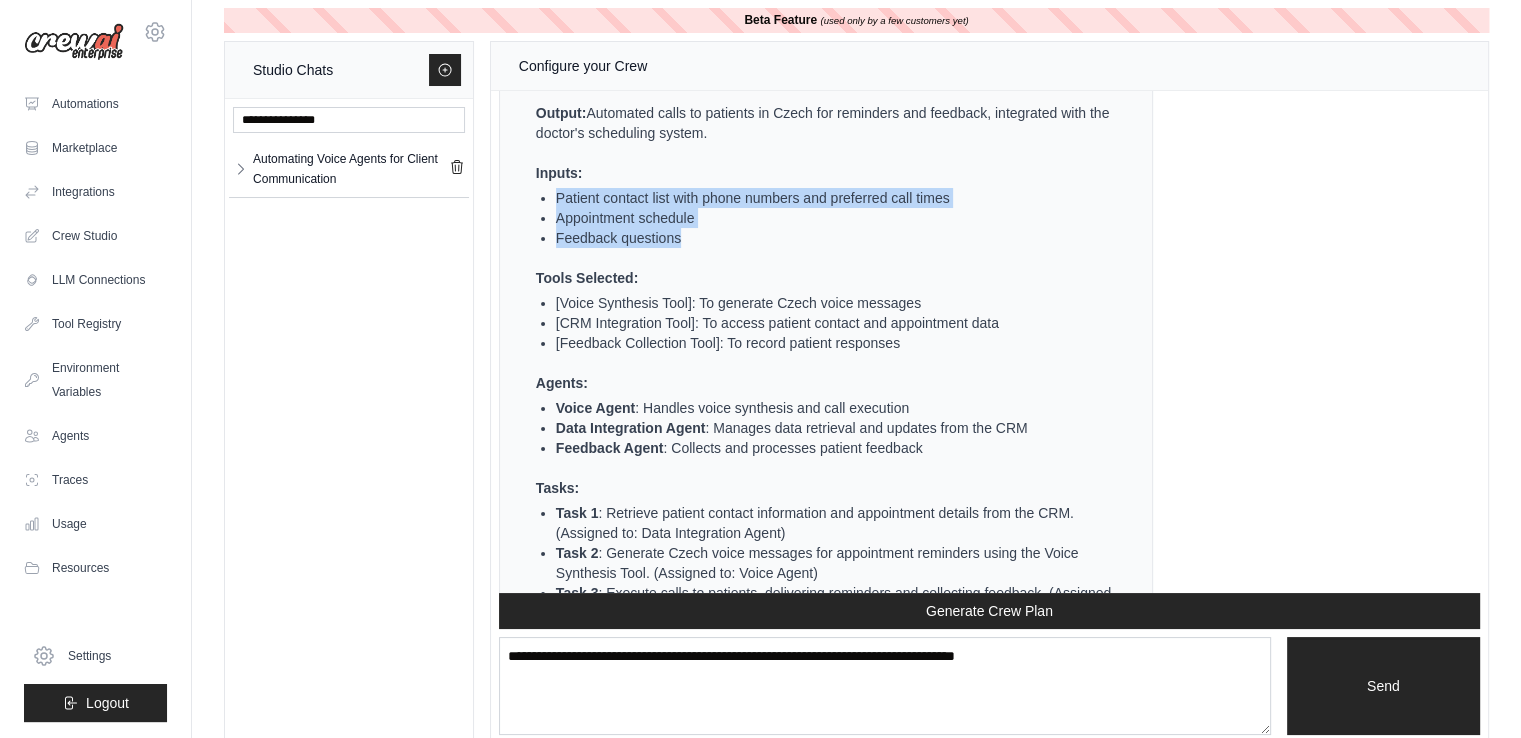 drag, startPoint x: 810, startPoint y: 227, endPoint x: 829, endPoint y: 229, distance: 19.104973 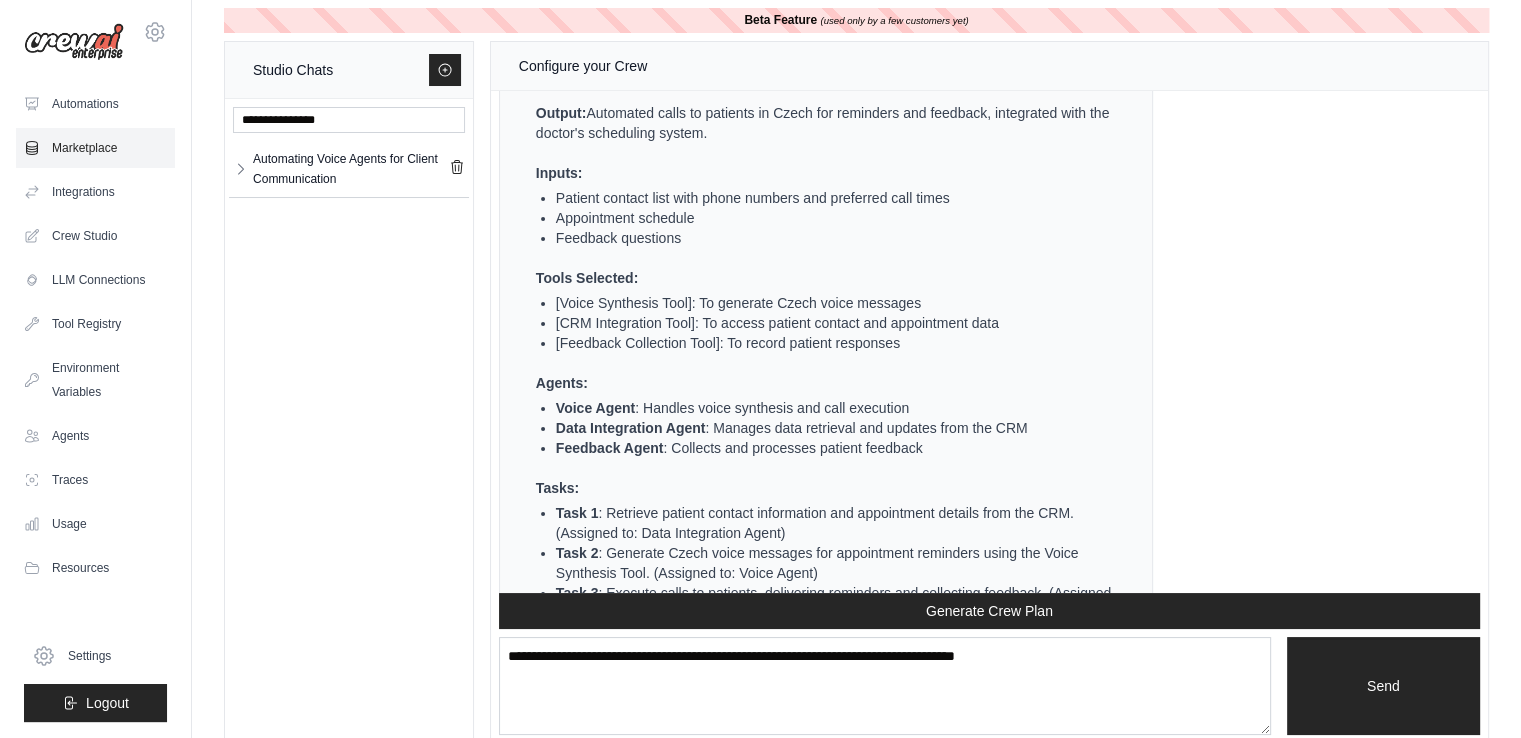 click on "Marketplace" at bounding box center (95, 148) 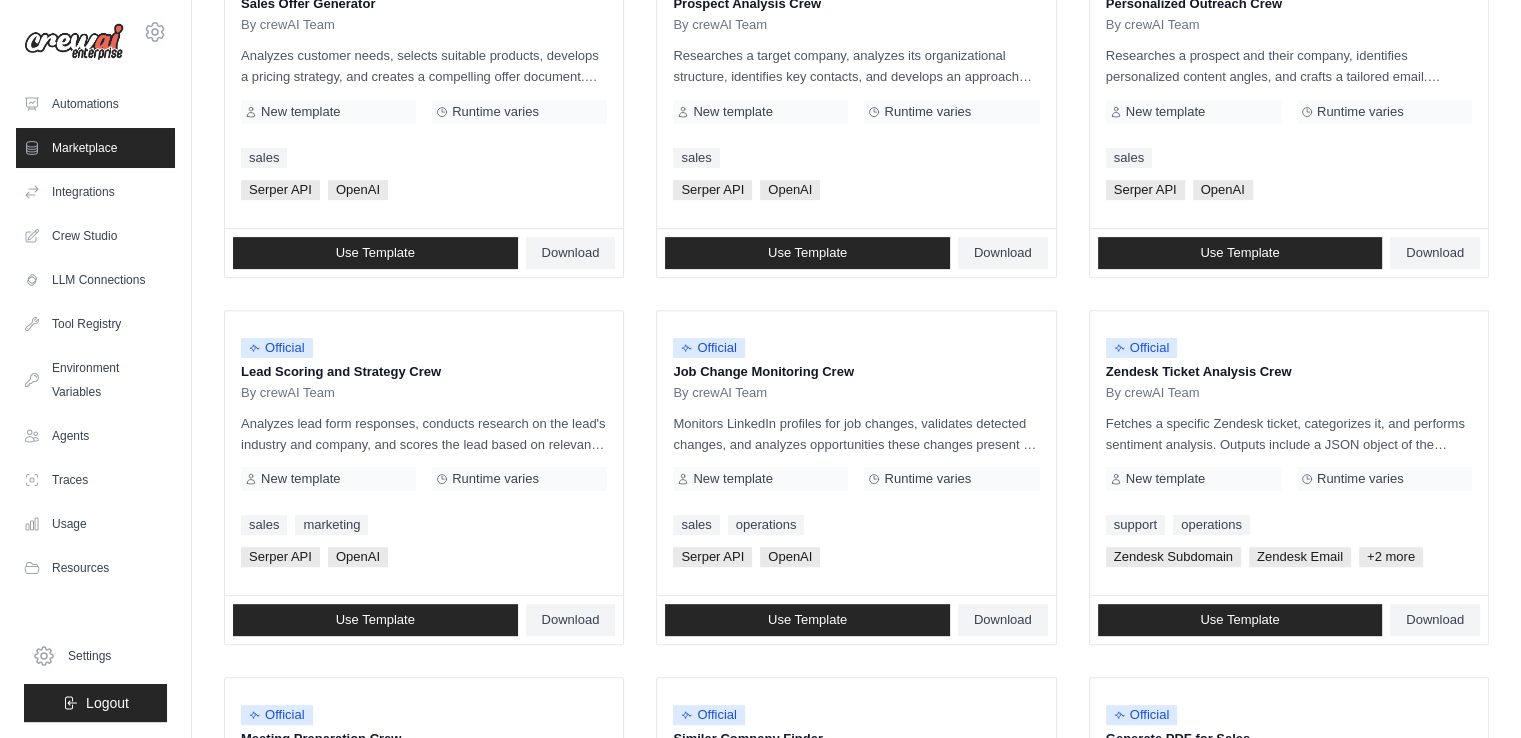 scroll, scrollTop: 700, scrollLeft: 0, axis: vertical 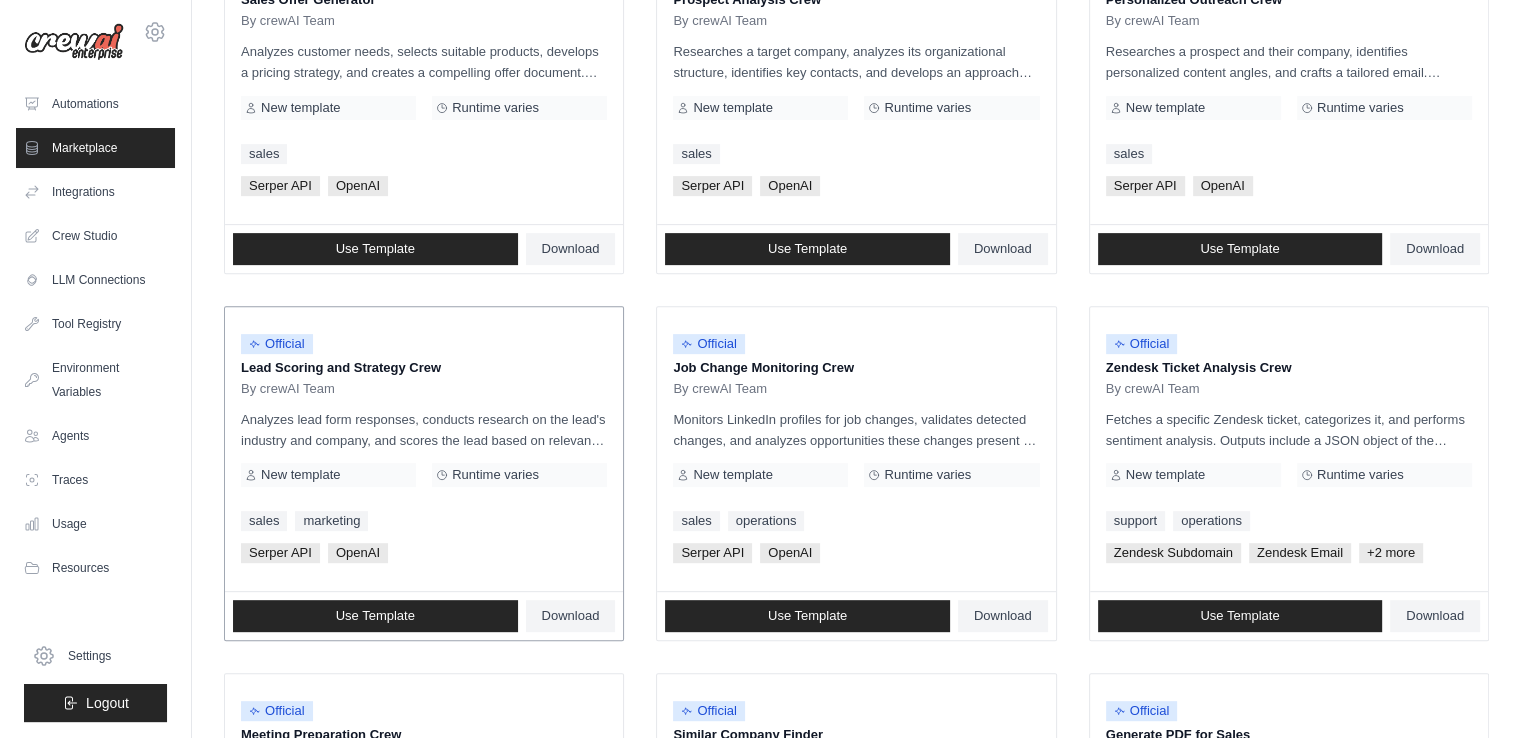 click on "Official" at bounding box center (424, 344) 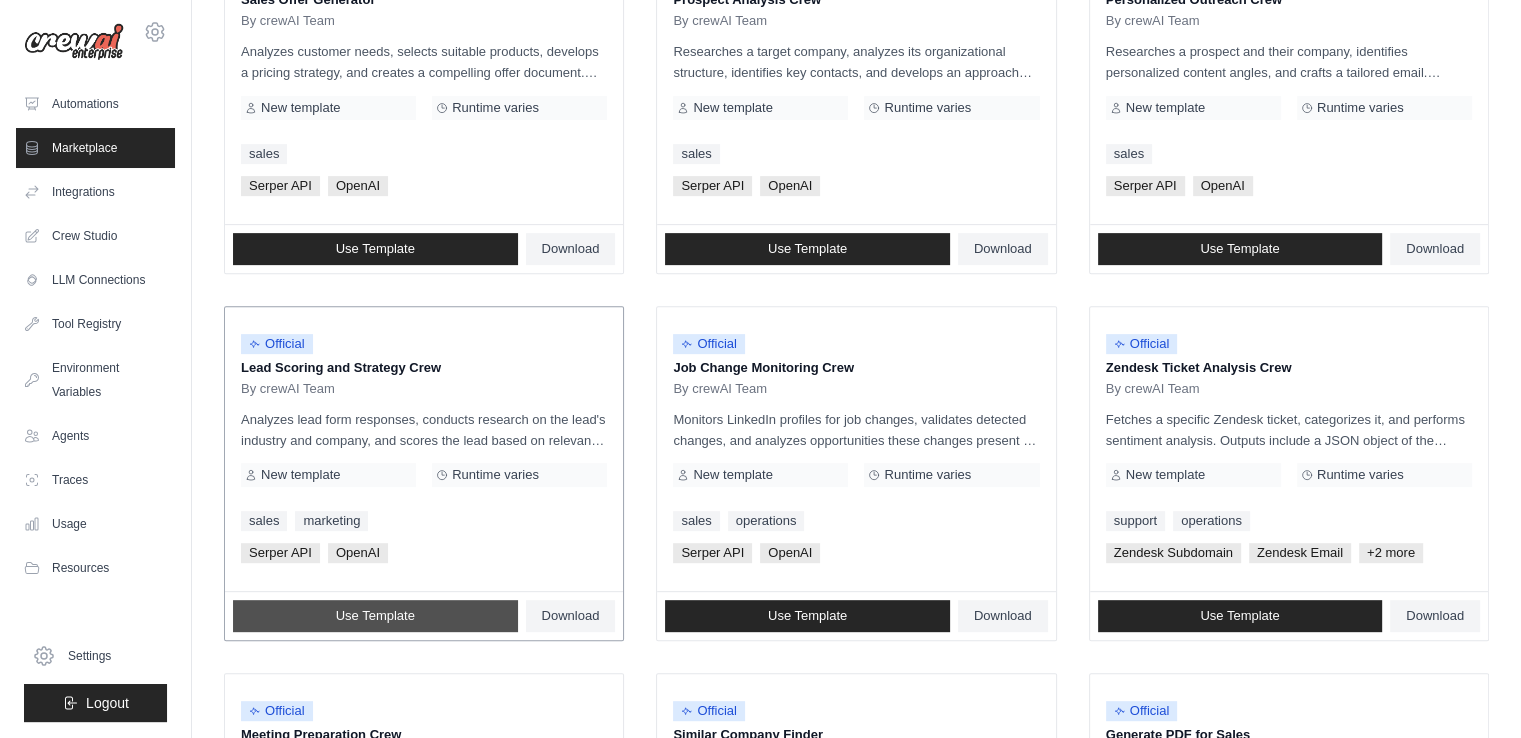 click on "Use Template" at bounding box center [375, 616] 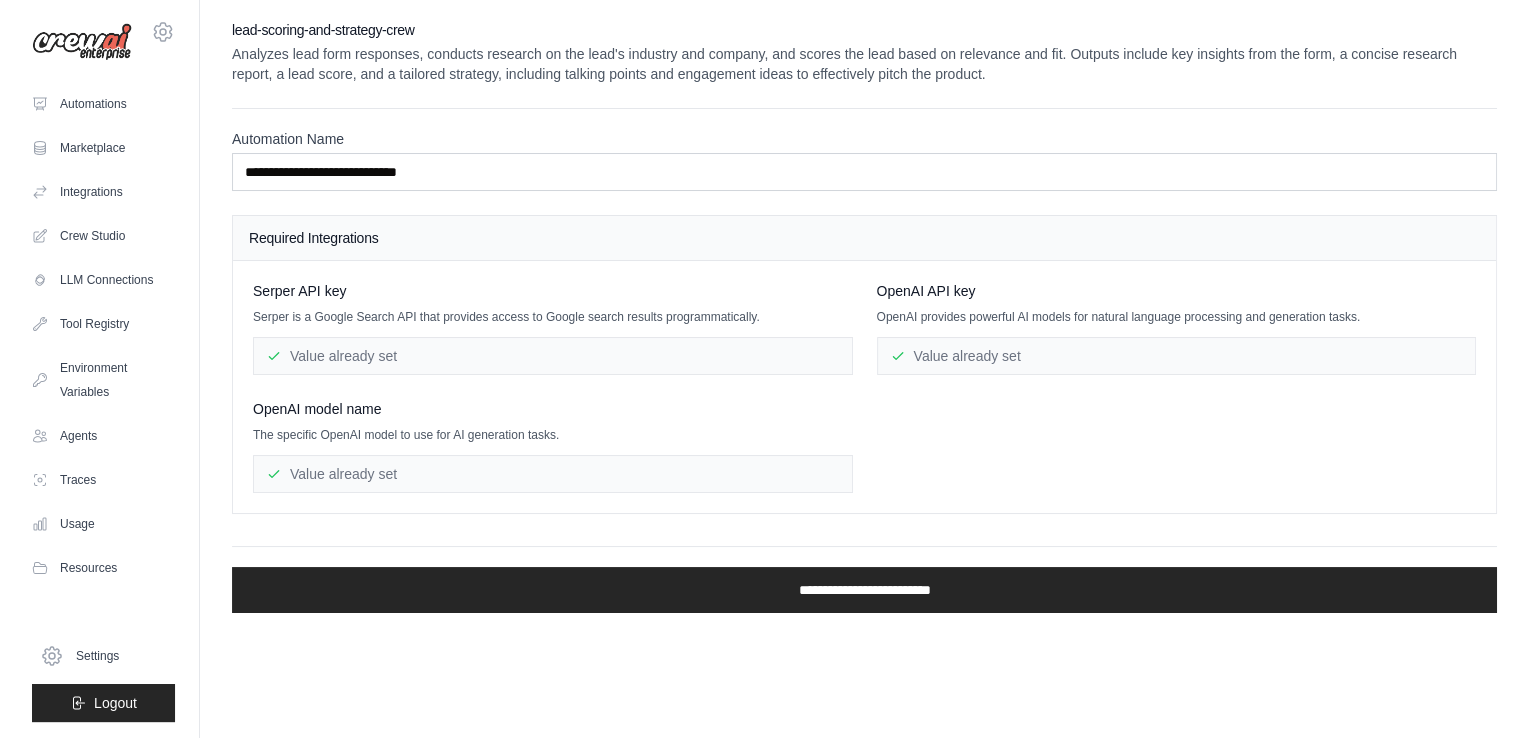 scroll, scrollTop: 0, scrollLeft: 0, axis: both 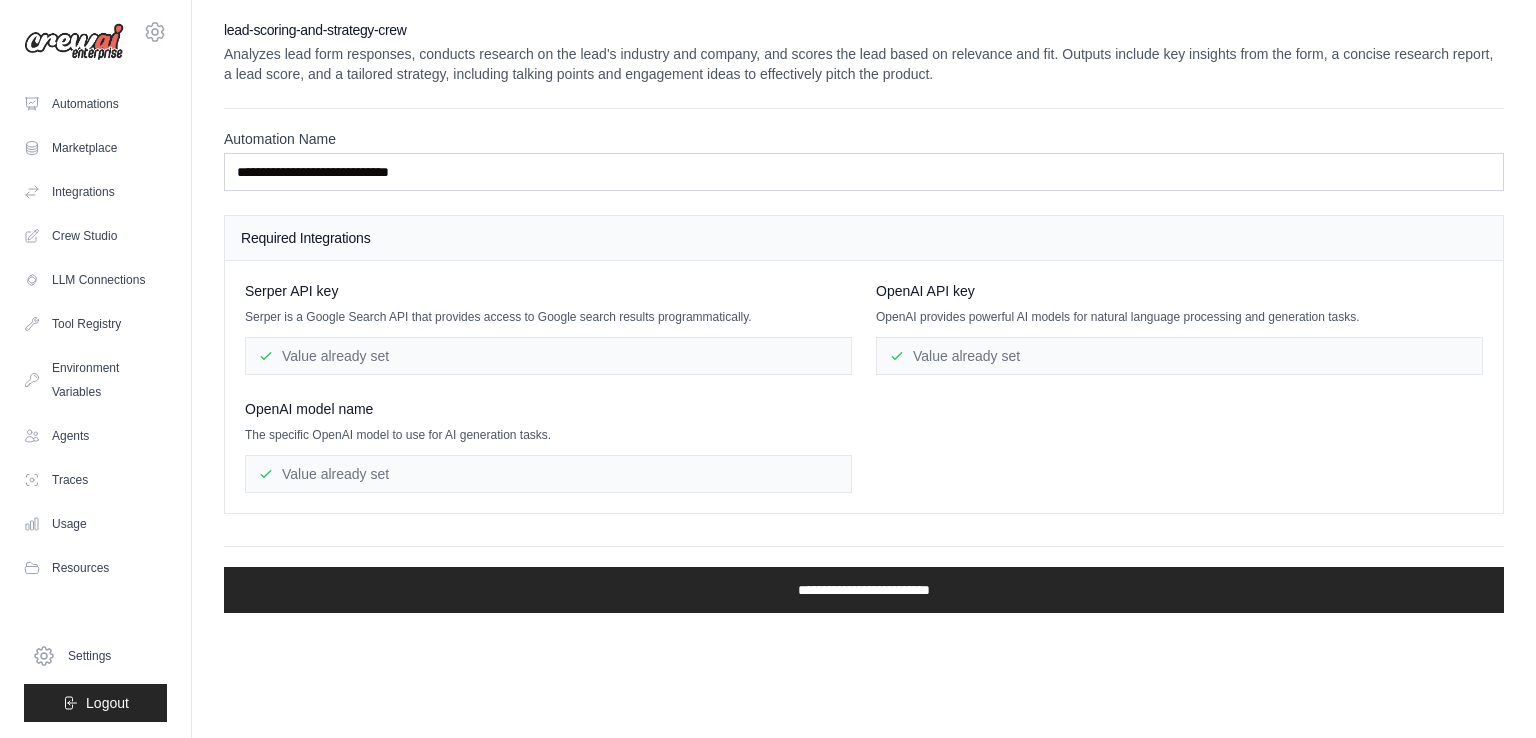 click on "Value already set" at bounding box center [548, 356] 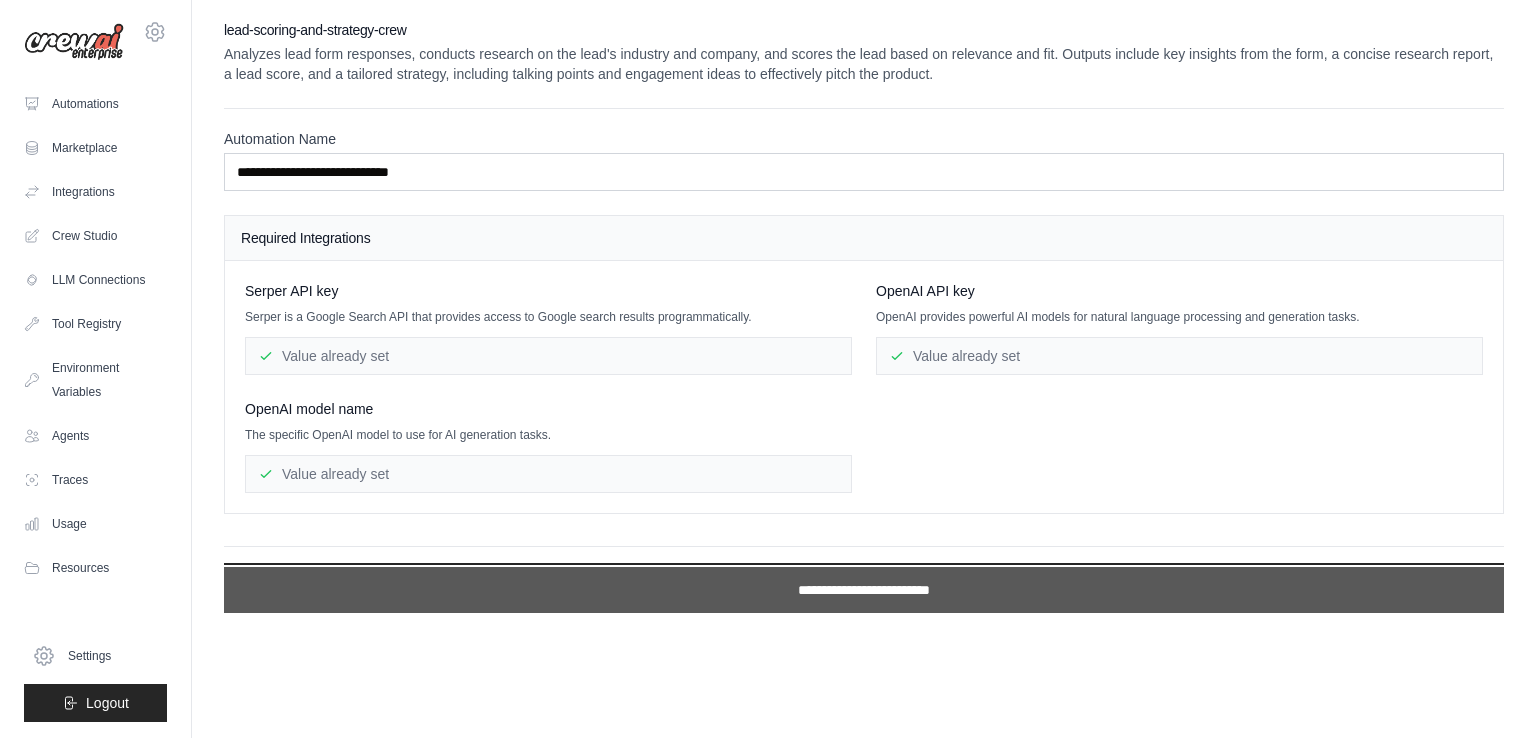 click on "**********" at bounding box center [864, 590] 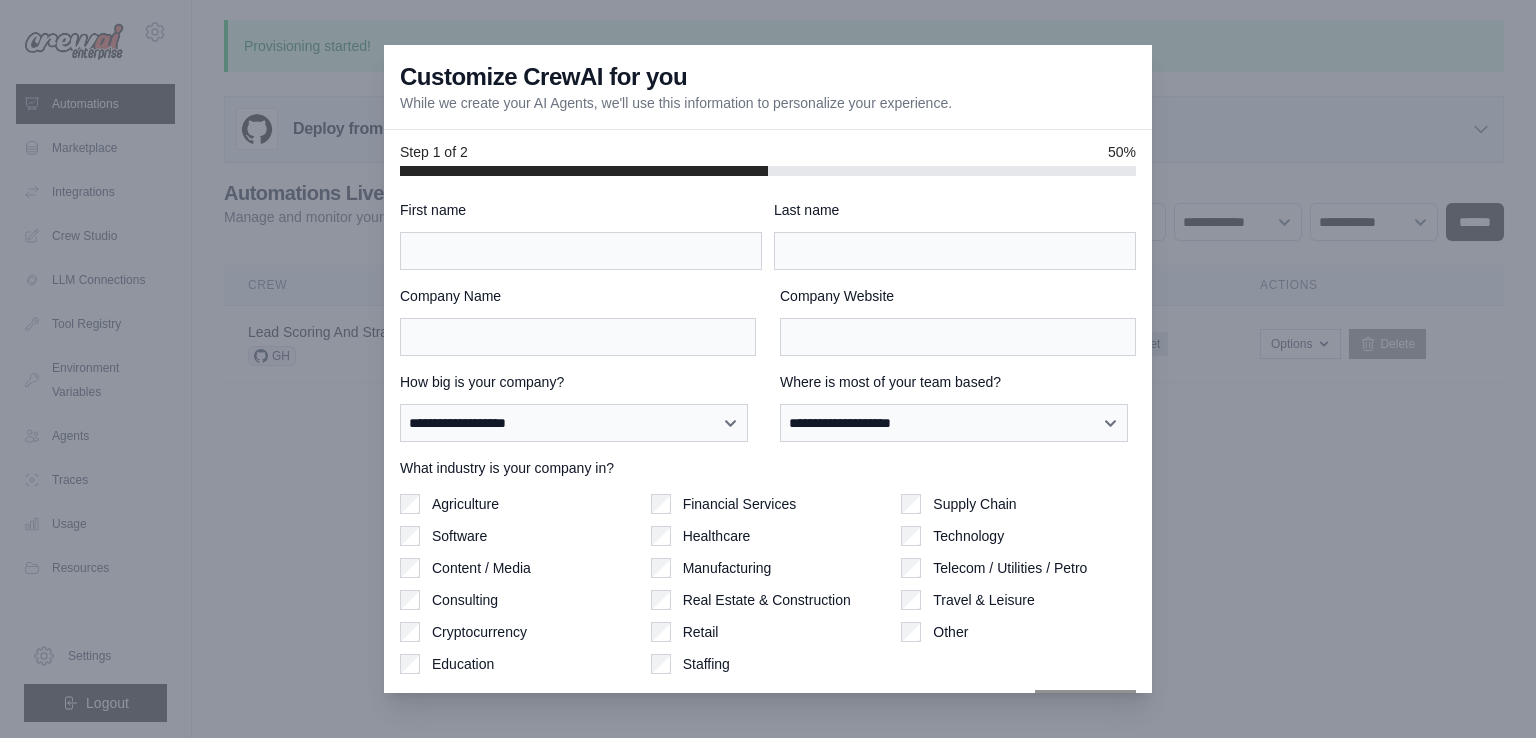 scroll, scrollTop: 56, scrollLeft: 0, axis: vertical 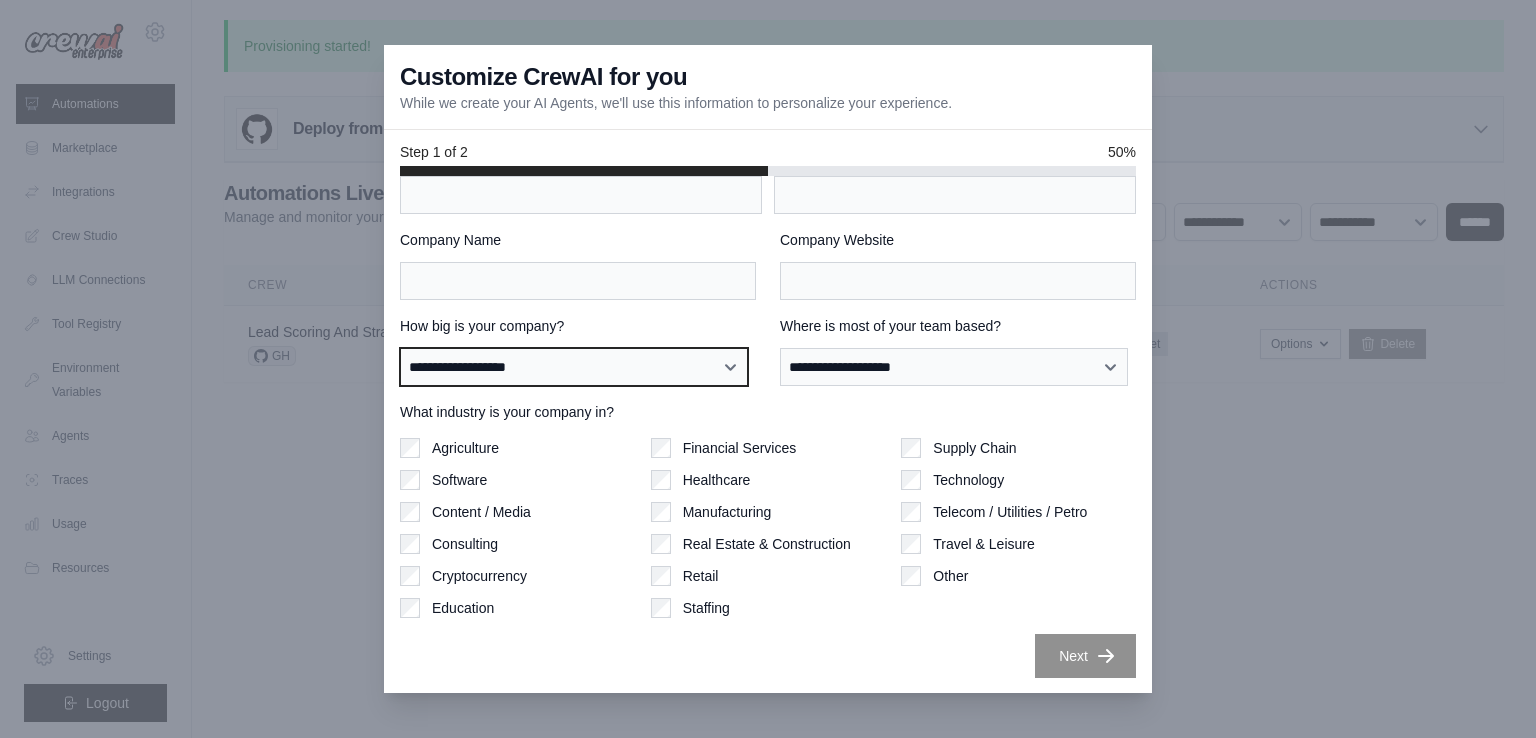 click on "**********" at bounding box center (574, 367) 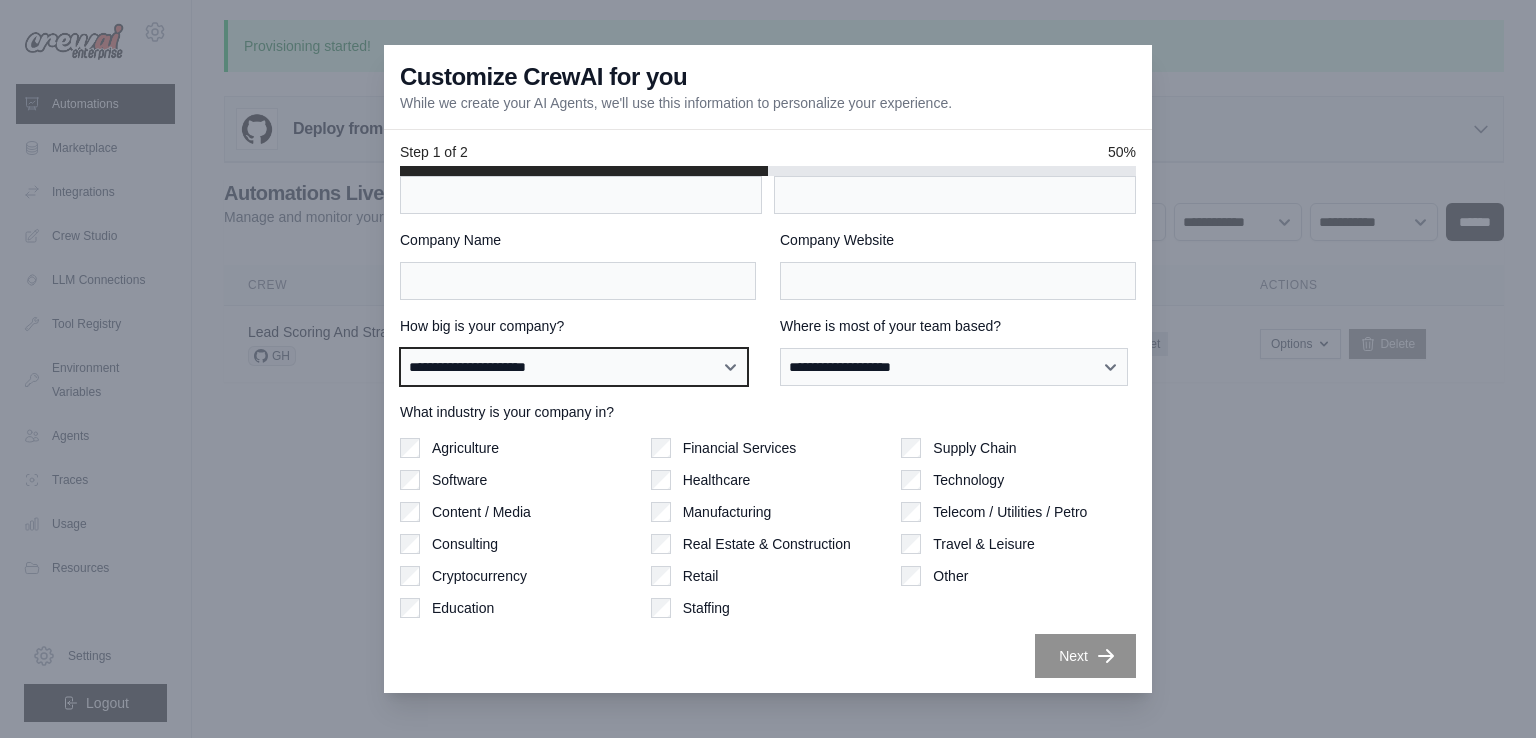 click on "**********" at bounding box center (574, 367) 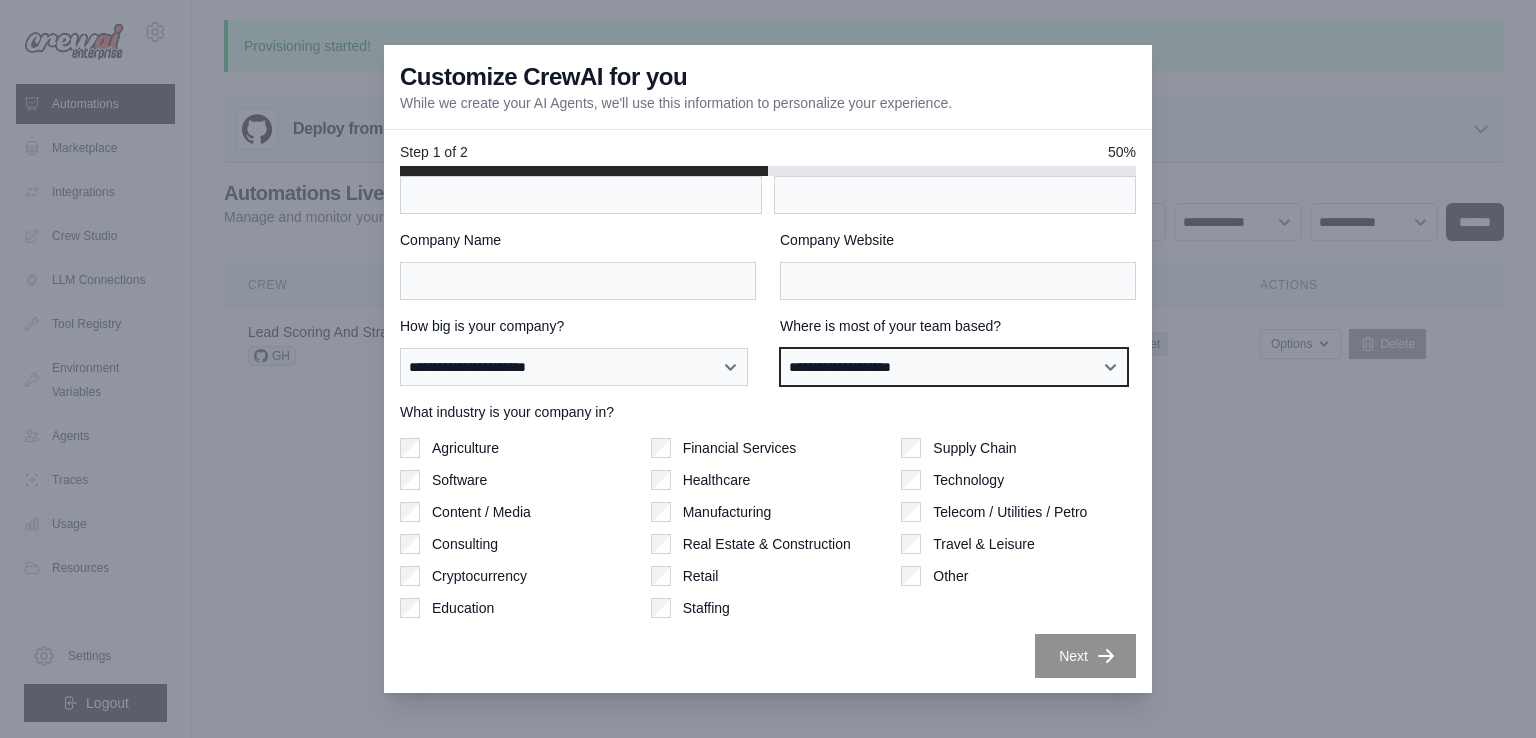 click on "**********" at bounding box center [954, 367] 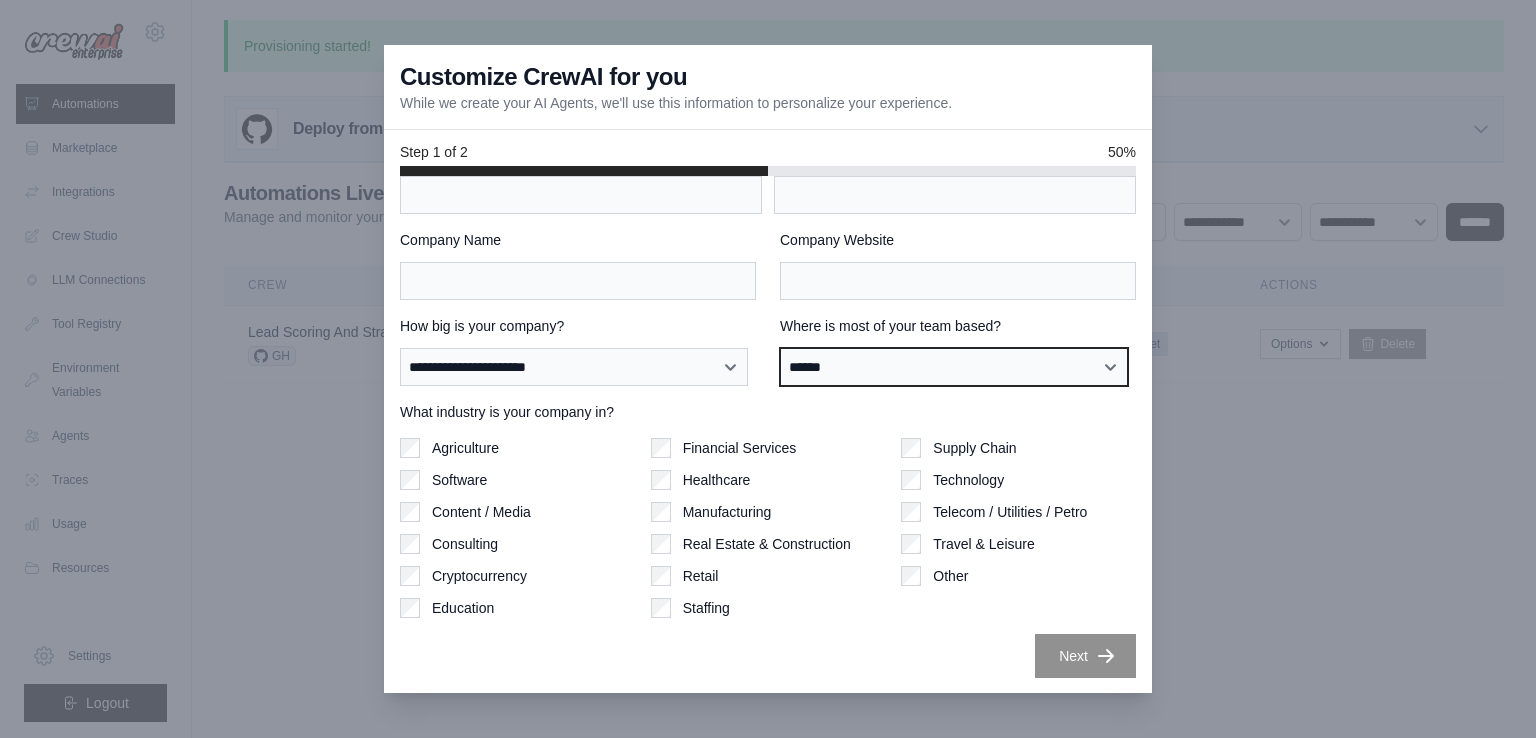 click on "**********" at bounding box center [954, 367] 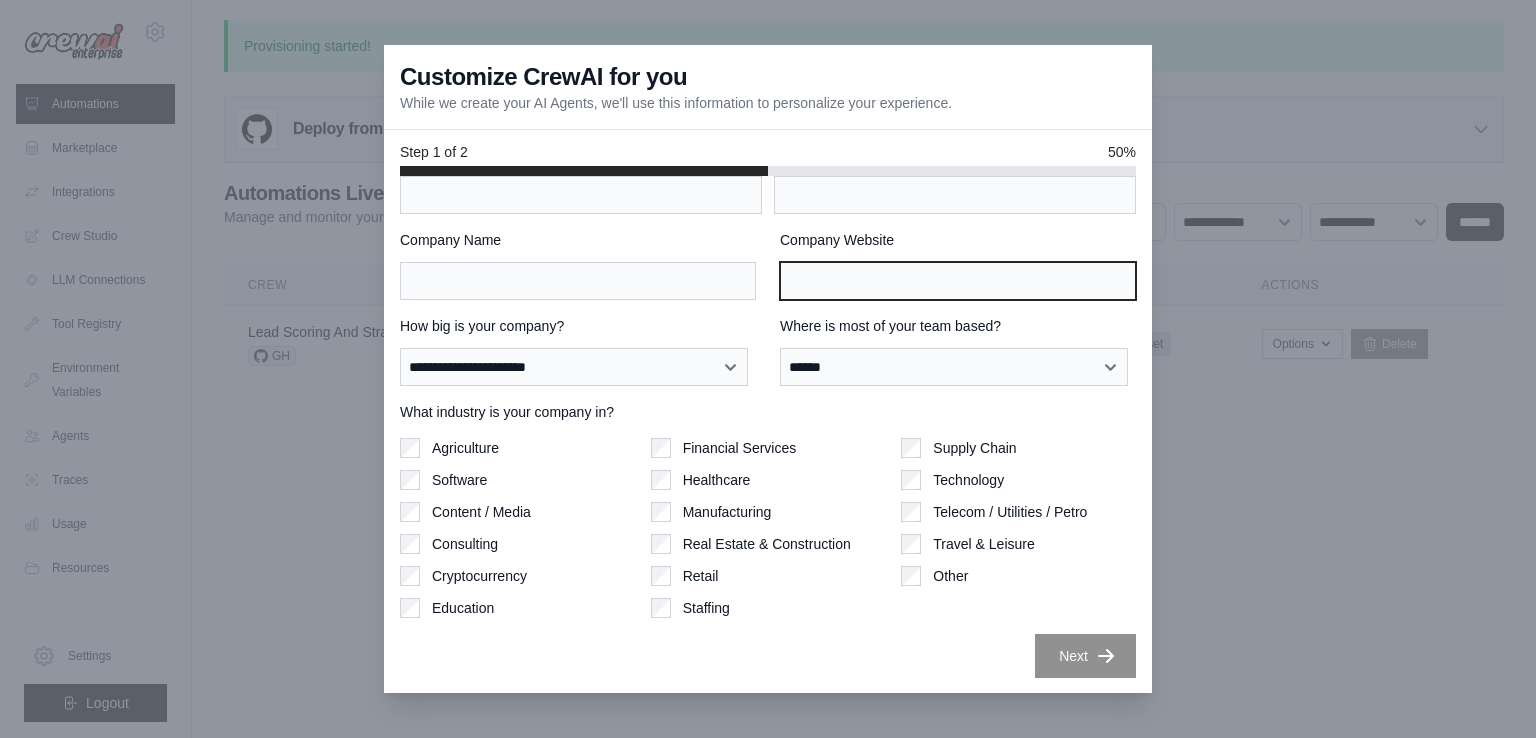 click on "Company Website" at bounding box center (958, 281) 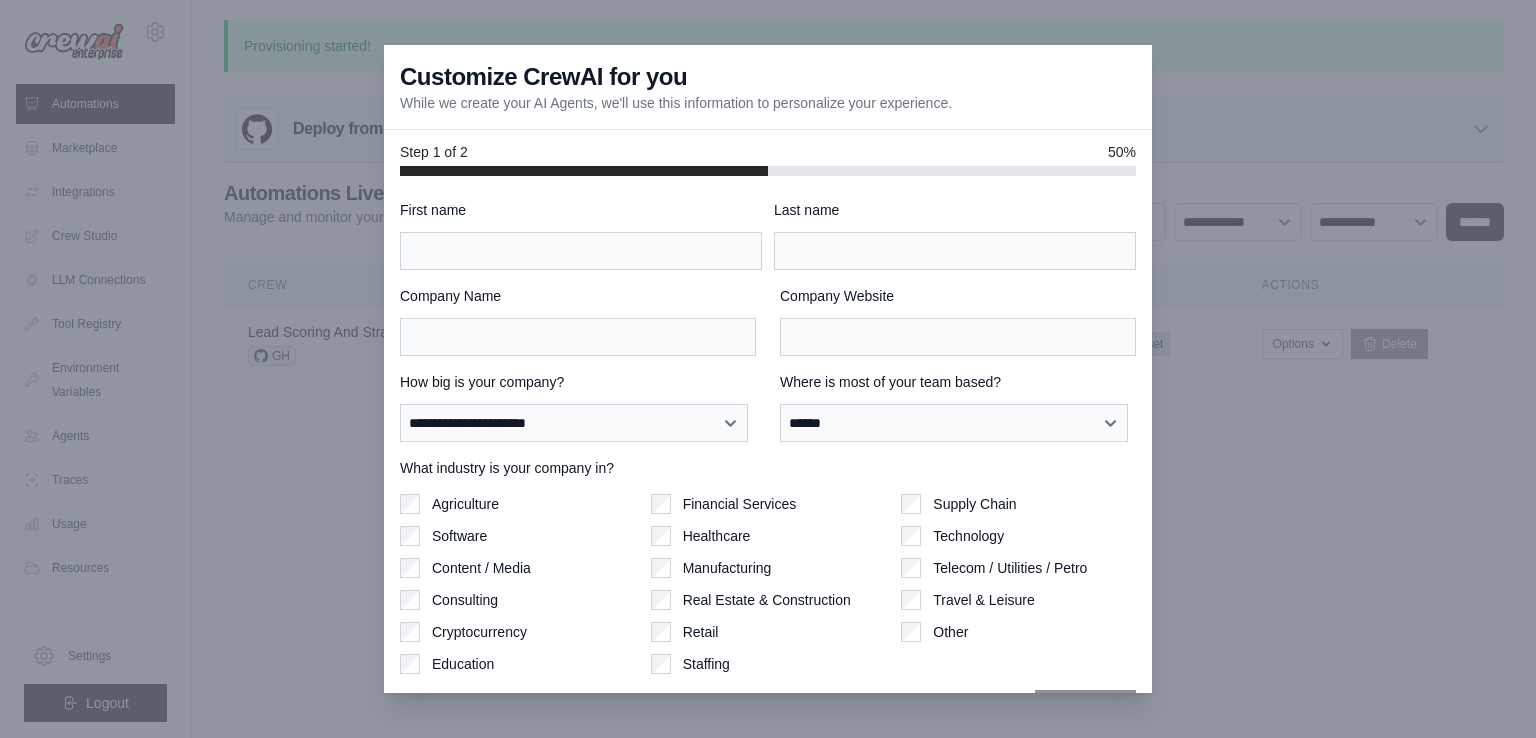 click at bounding box center [768, 369] 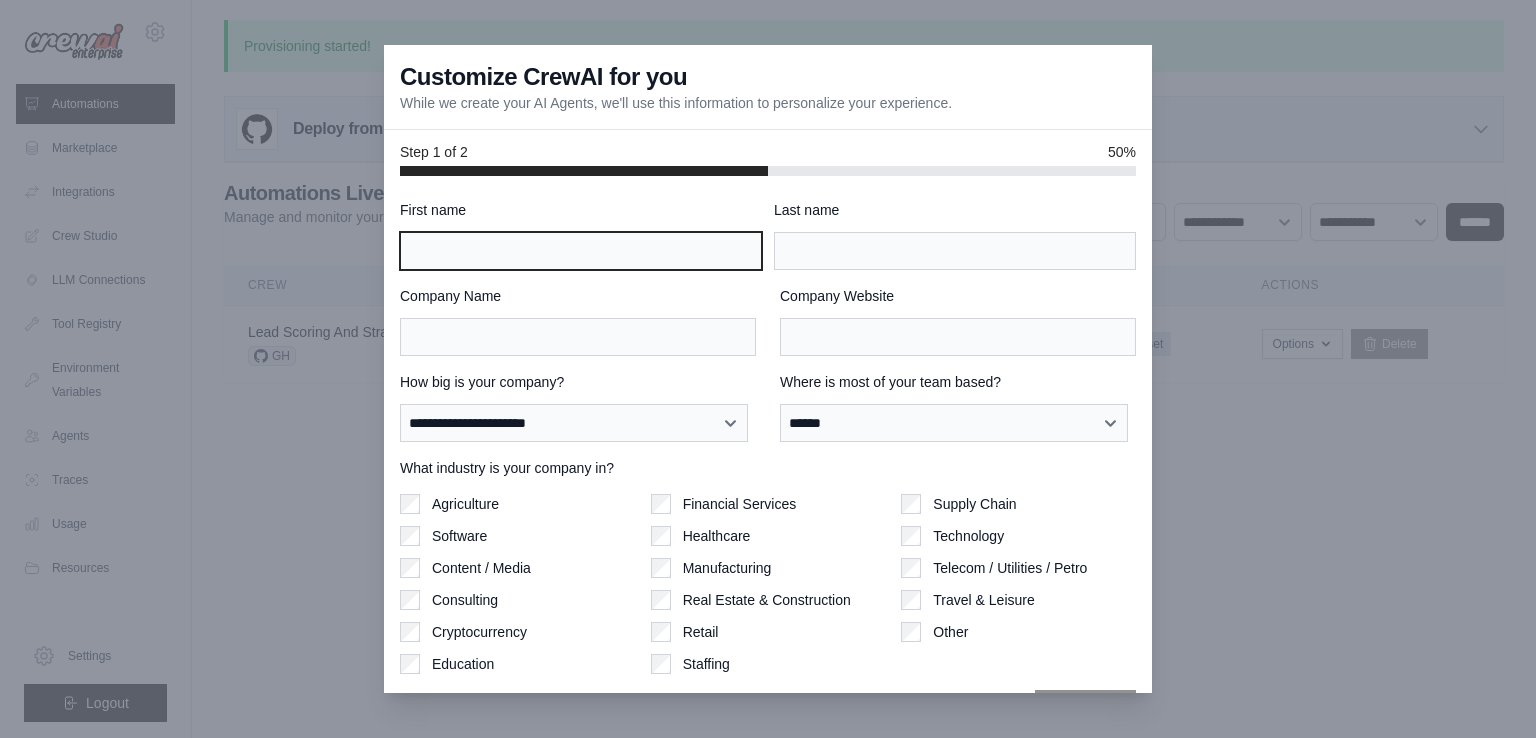 click on "First name" at bounding box center (581, 251) 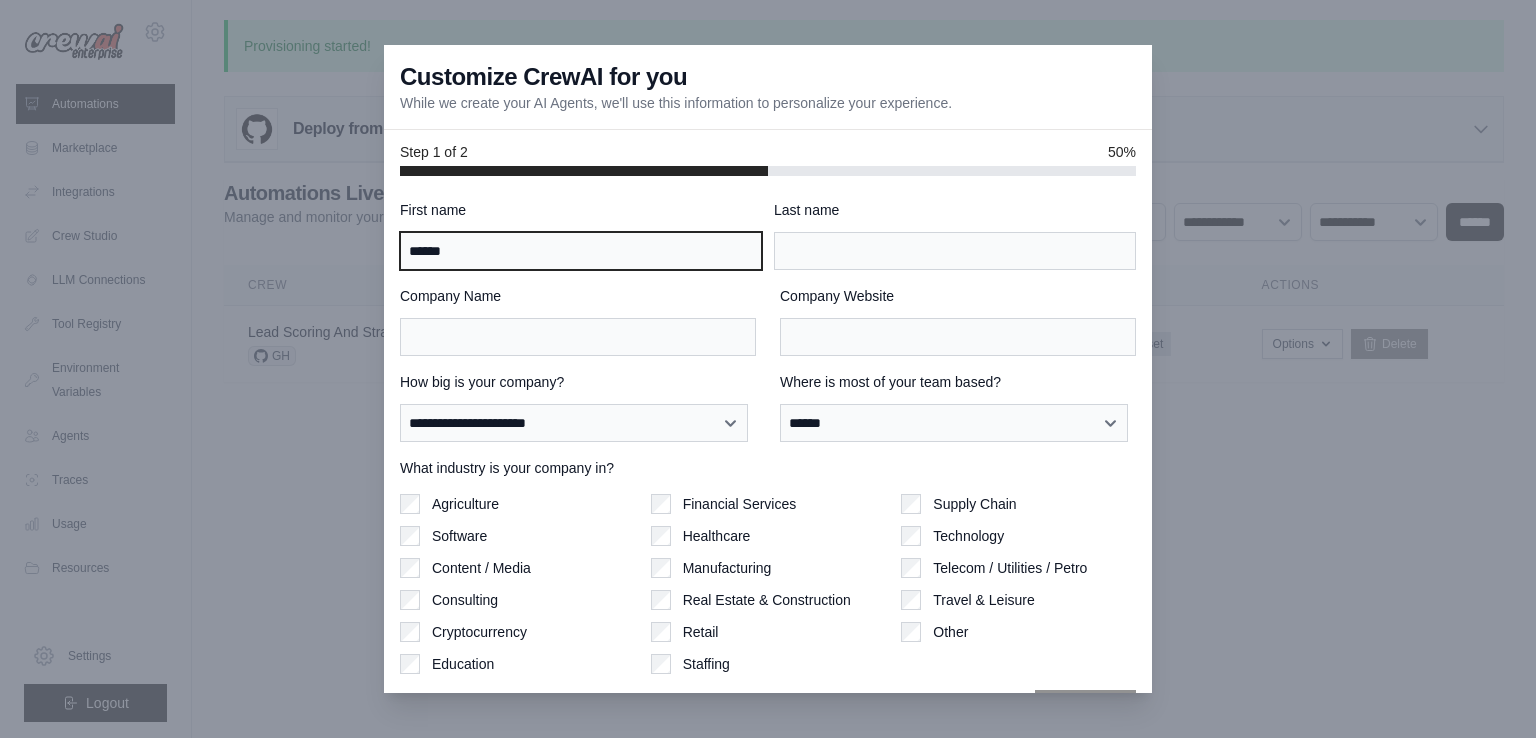 type on "******" 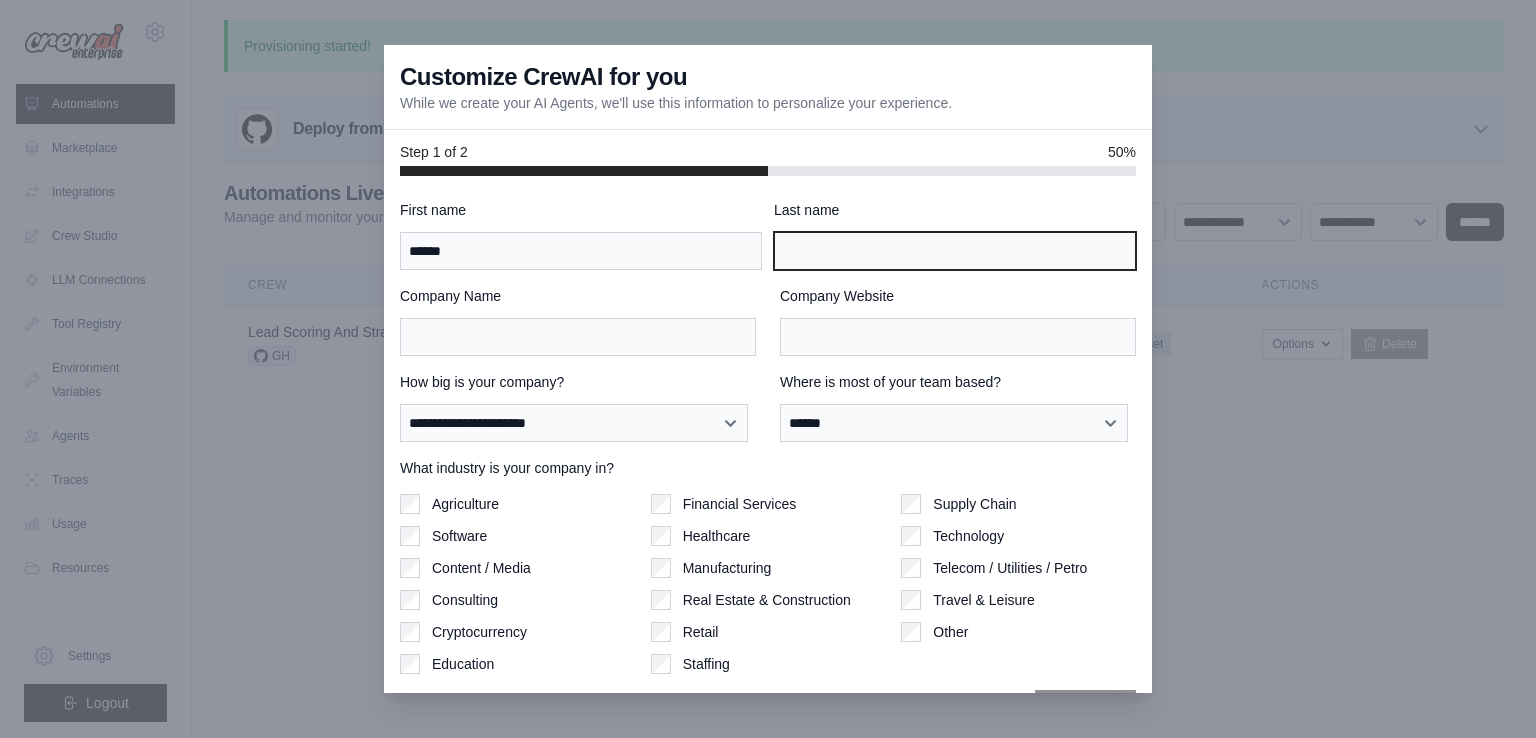 click on "Last name" at bounding box center [955, 251] 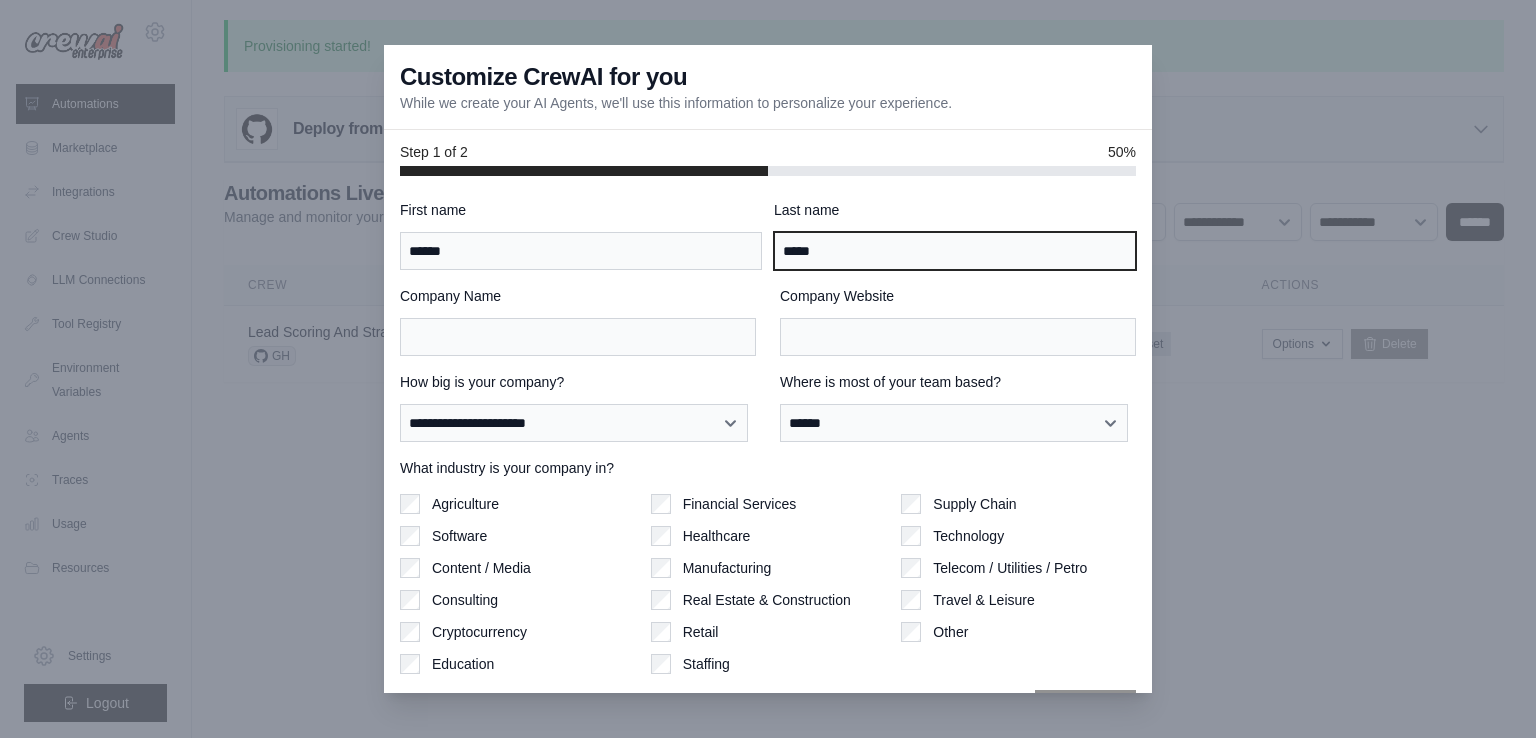 type on "*****" 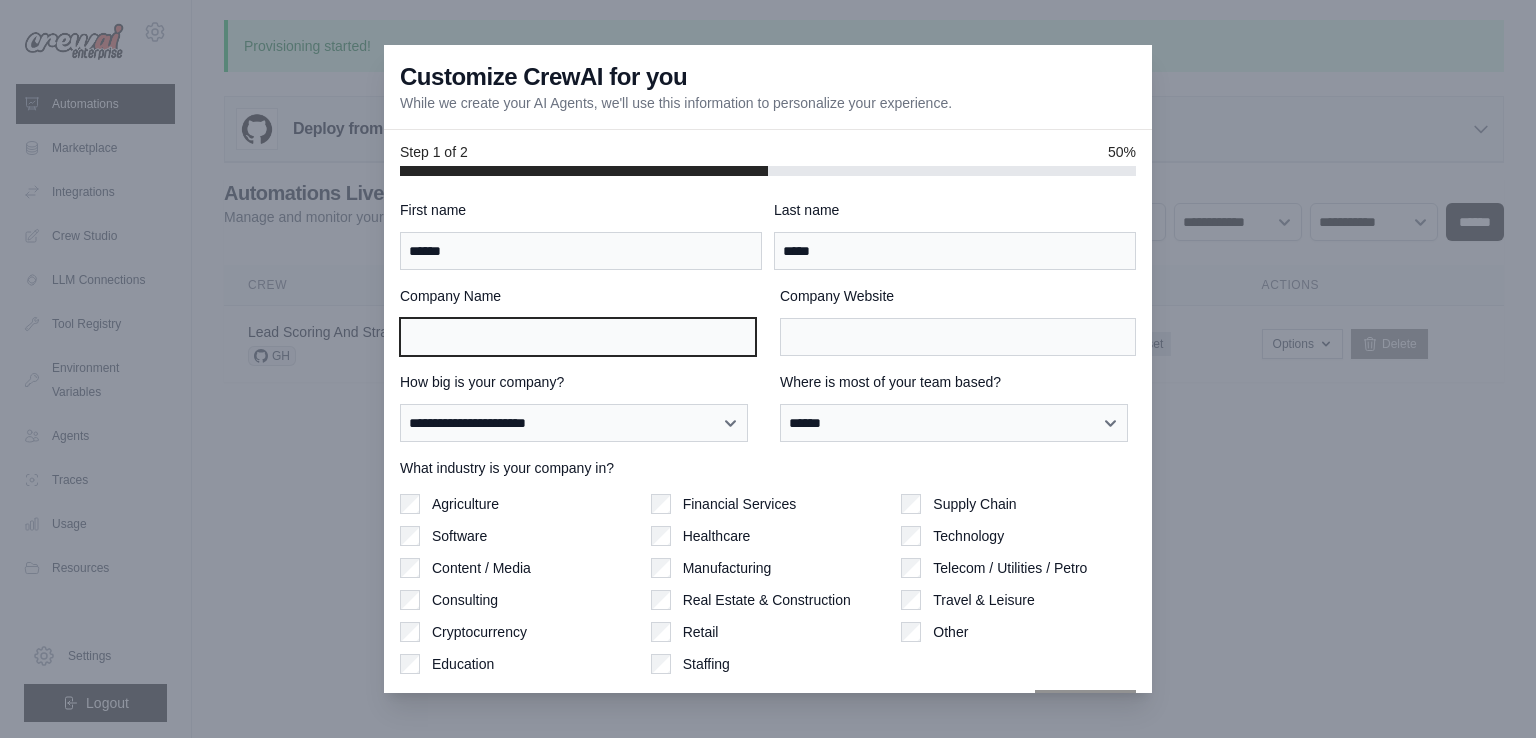 click on "Company Name" at bounding box center [578, 337] 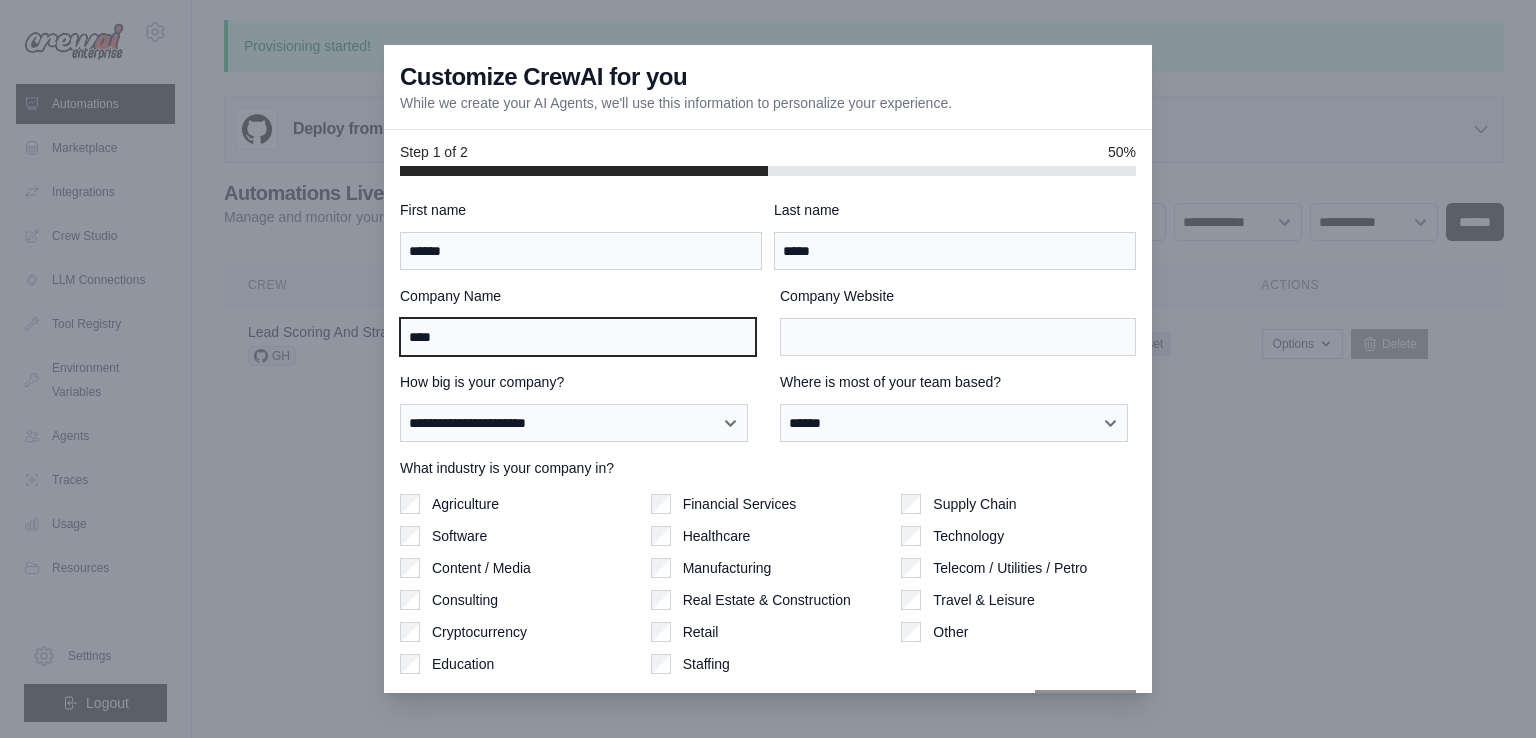 type on "****" 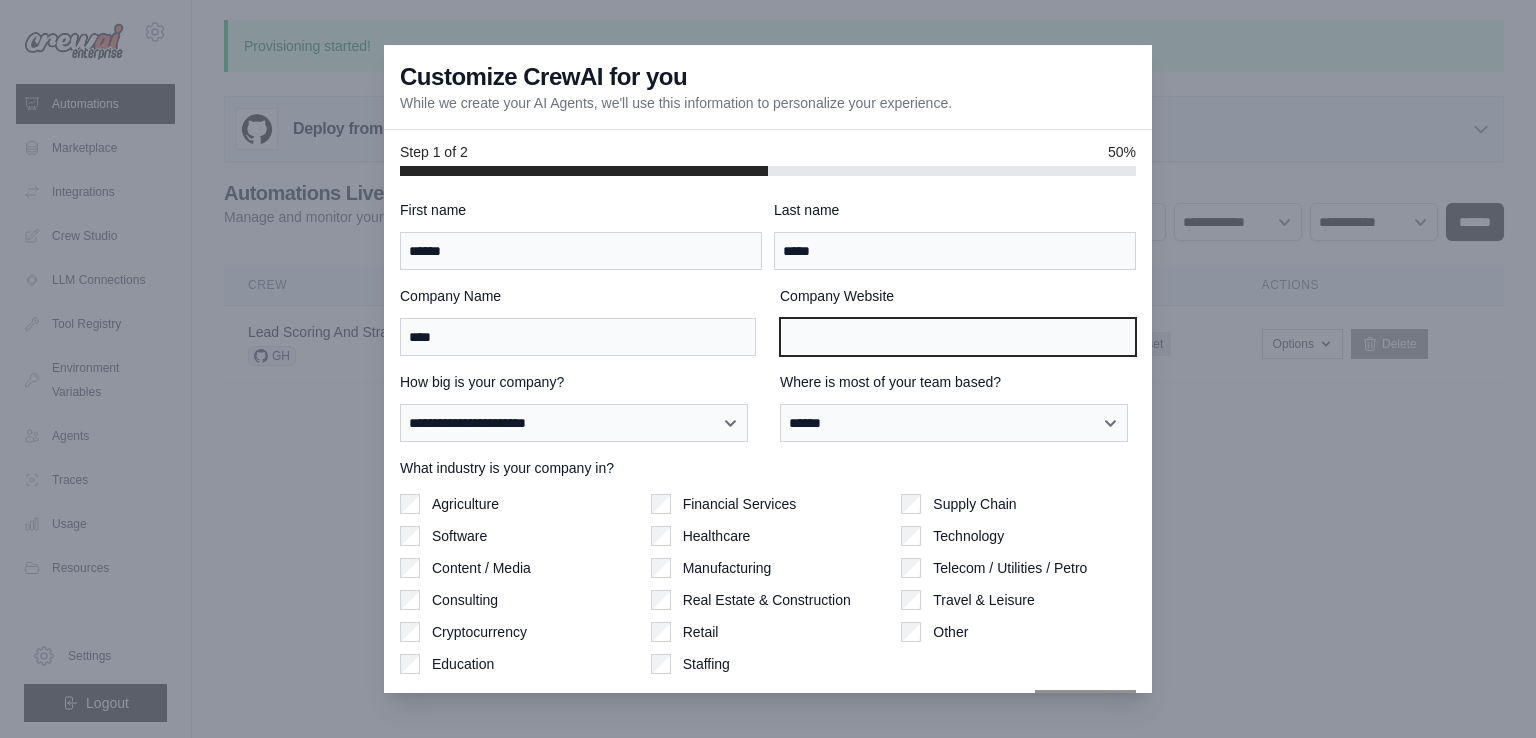 click on "Company Website" at bounding box center (958, 337) 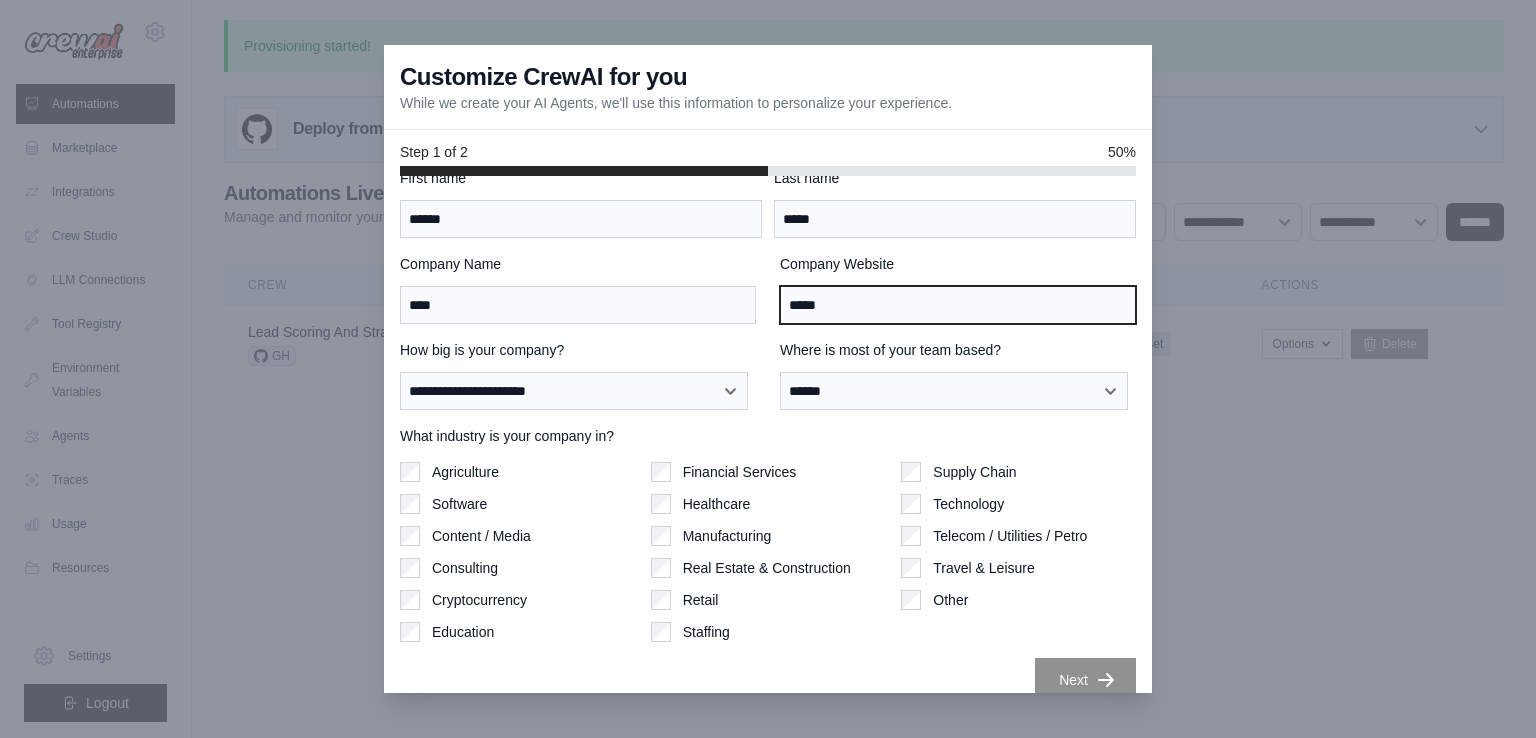 scroll, scrollTop: 56, scrollLeft: 0, axis: vertical 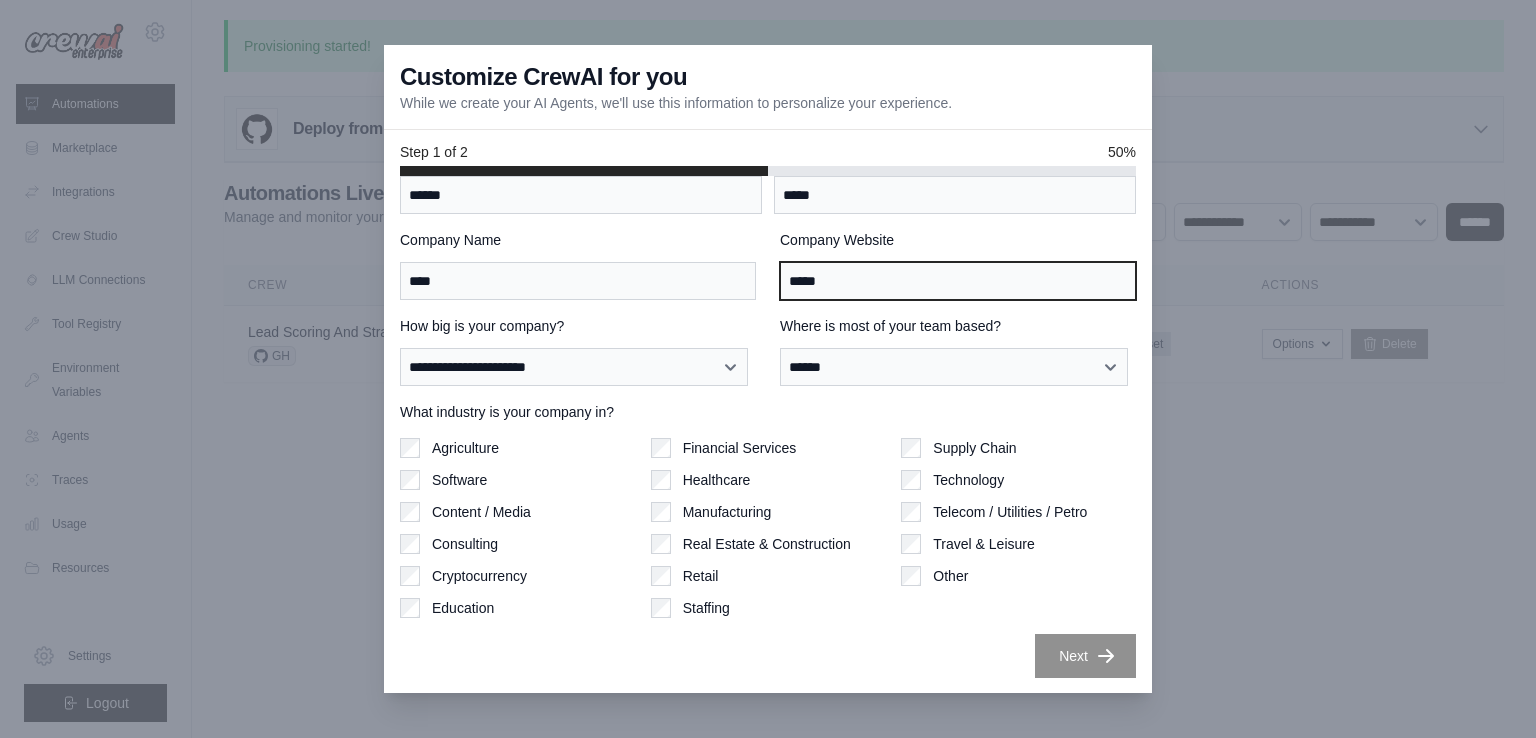 type on "*****" 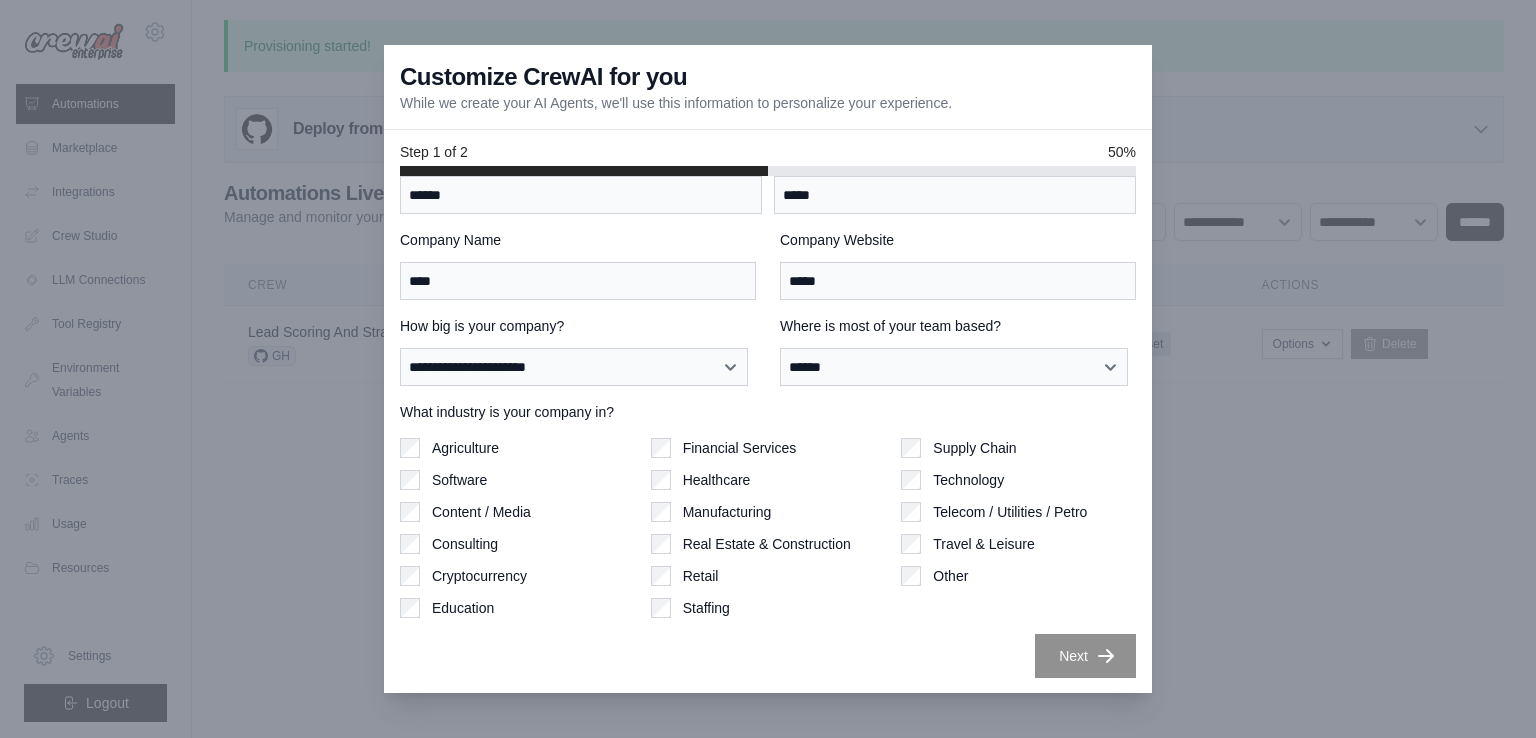 click on "Cryptocurrency" at bounding box center [479, 576] 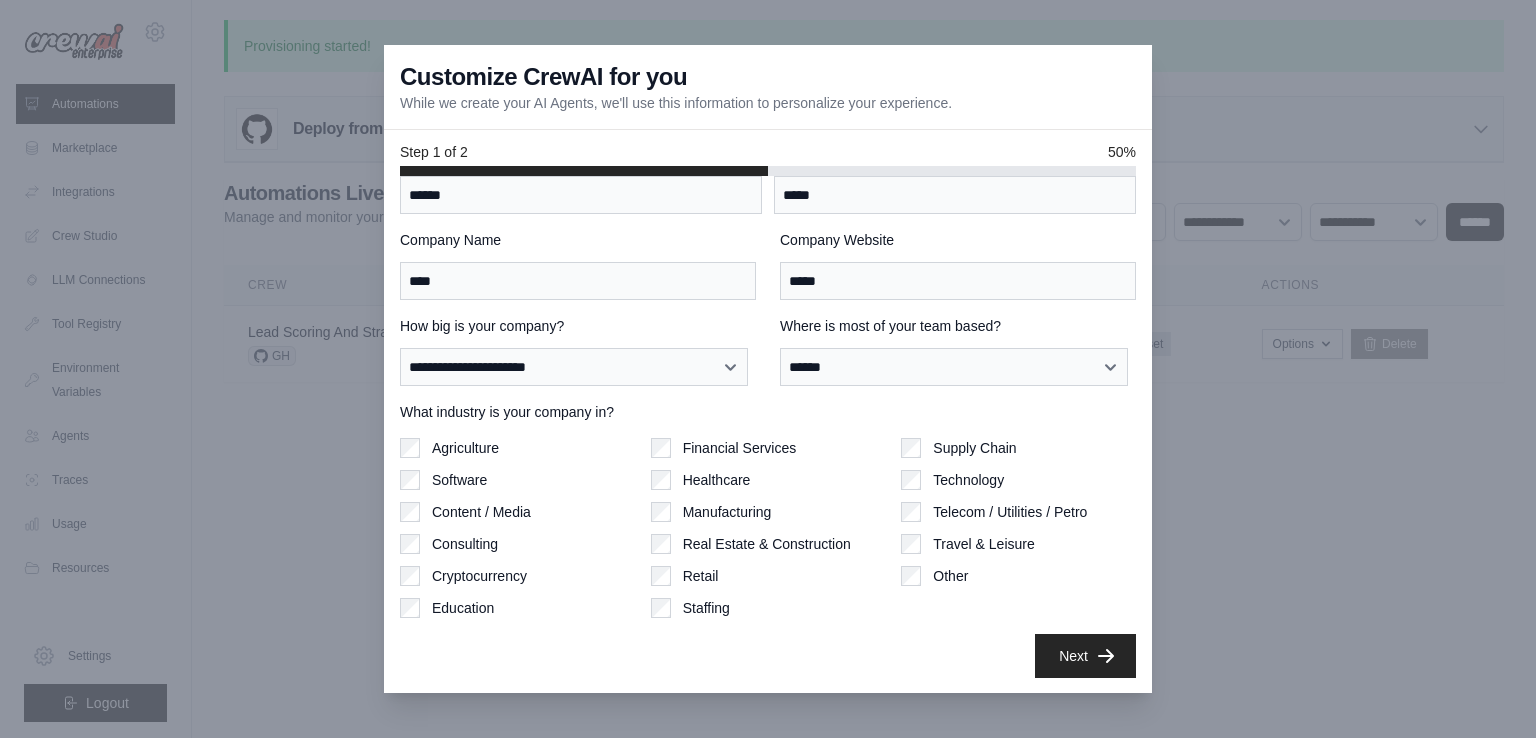 click on "Supply Chain
Technology
Telecom / Utilities / Petro
Travel & Leisure
Other" at bounding box center [1018, 528] 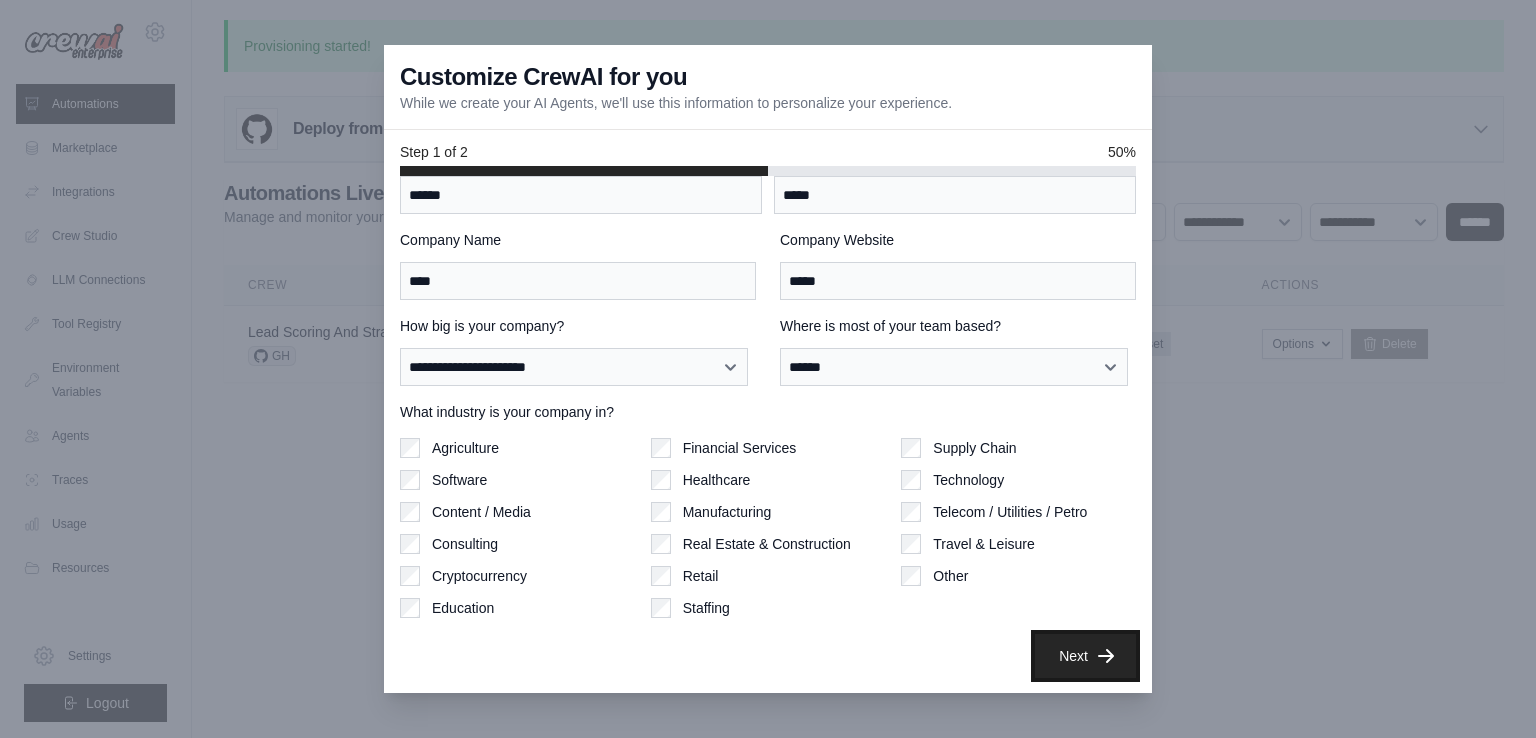 click on "Next" at bounding box center [1085, 656] 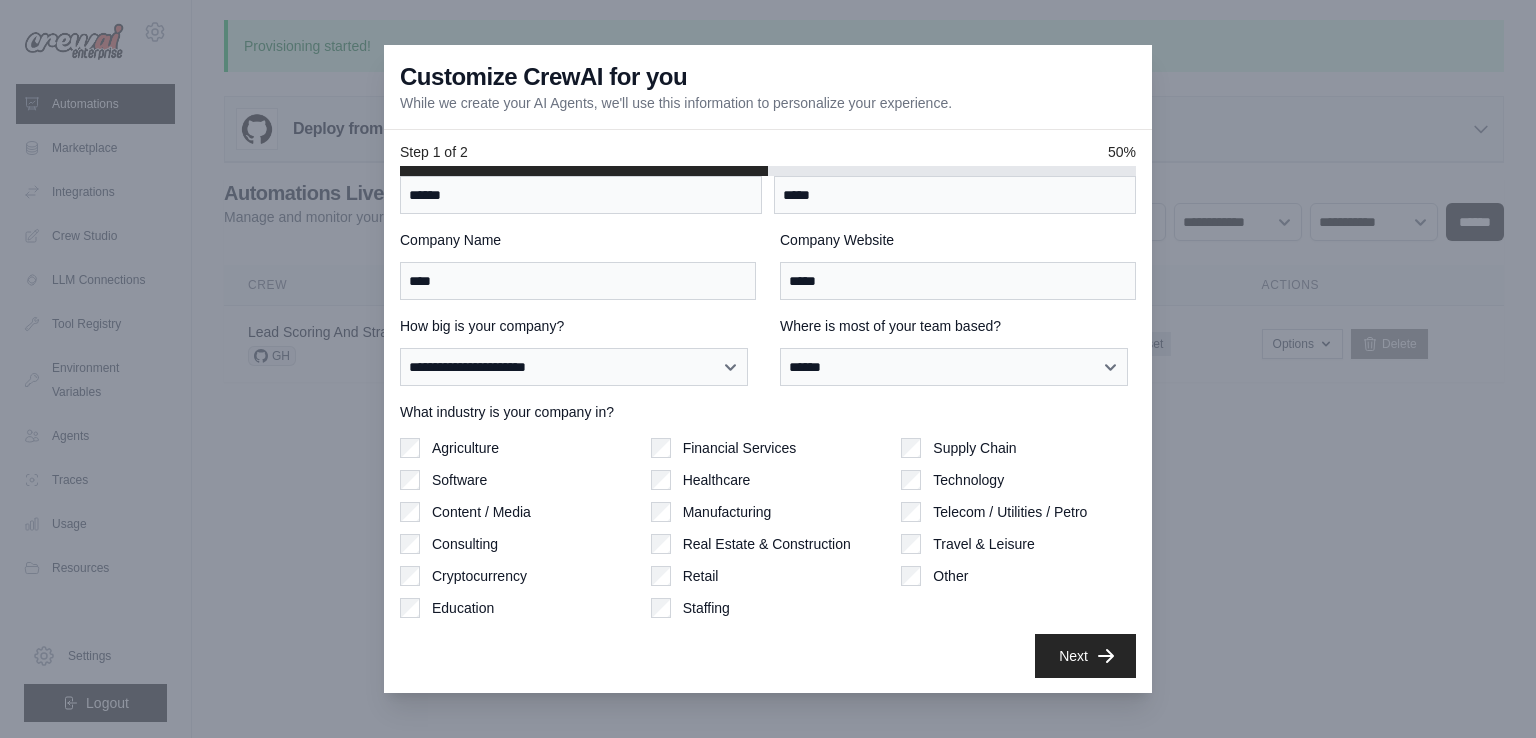 scroll, scrollTop: 0, scrollLeft: 0, axis: both 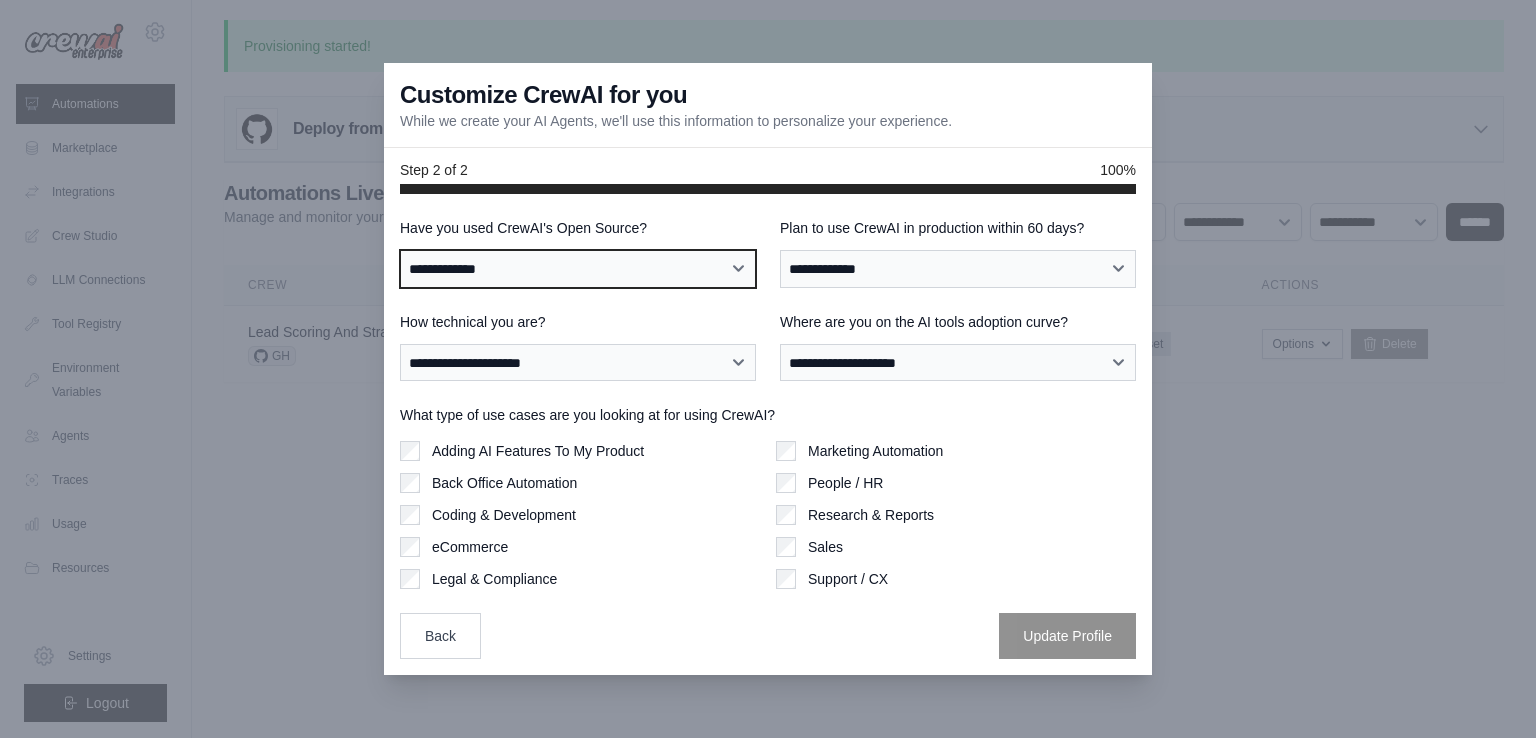 click on "**********" at bounding box center (578, 269) 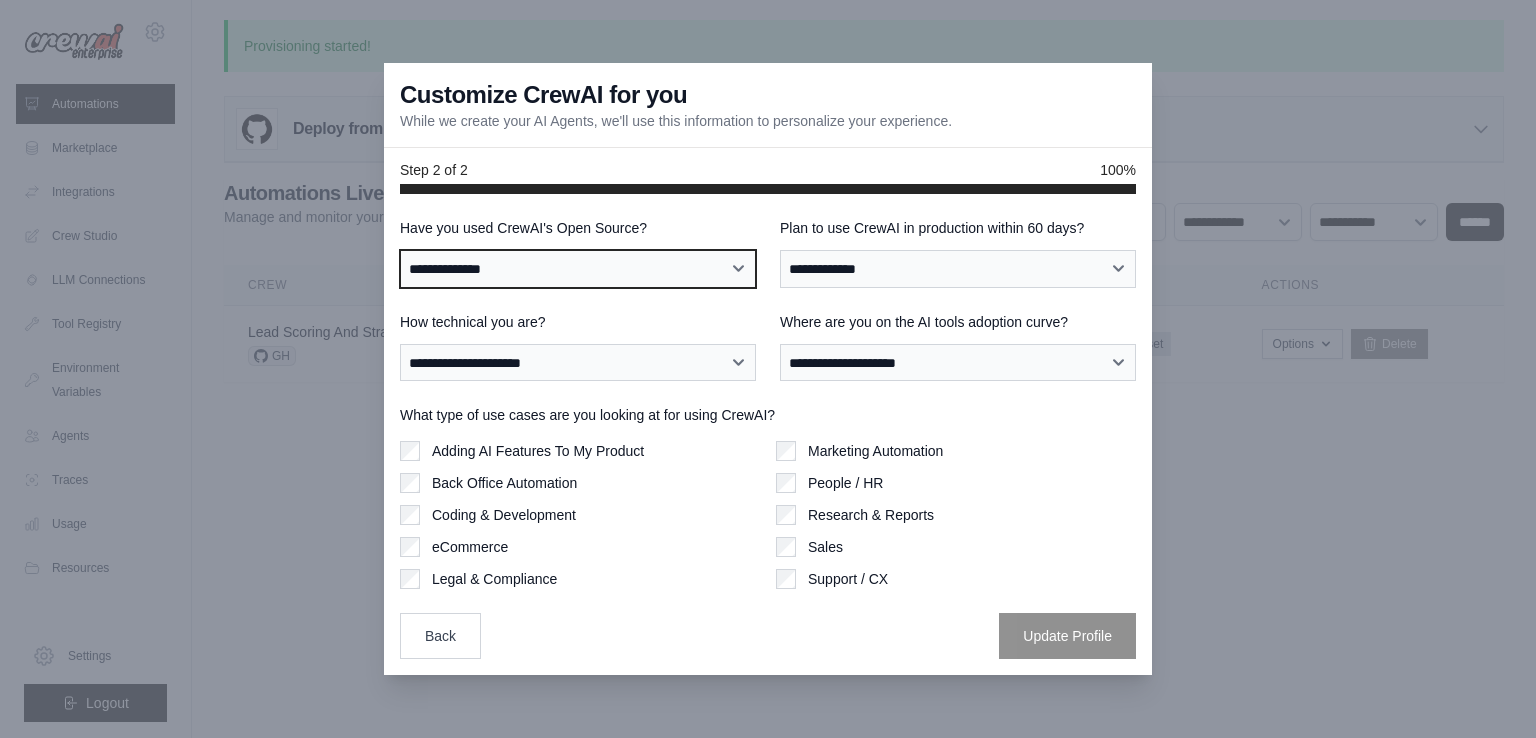 click on "**********" at bounding box center [578, 269] 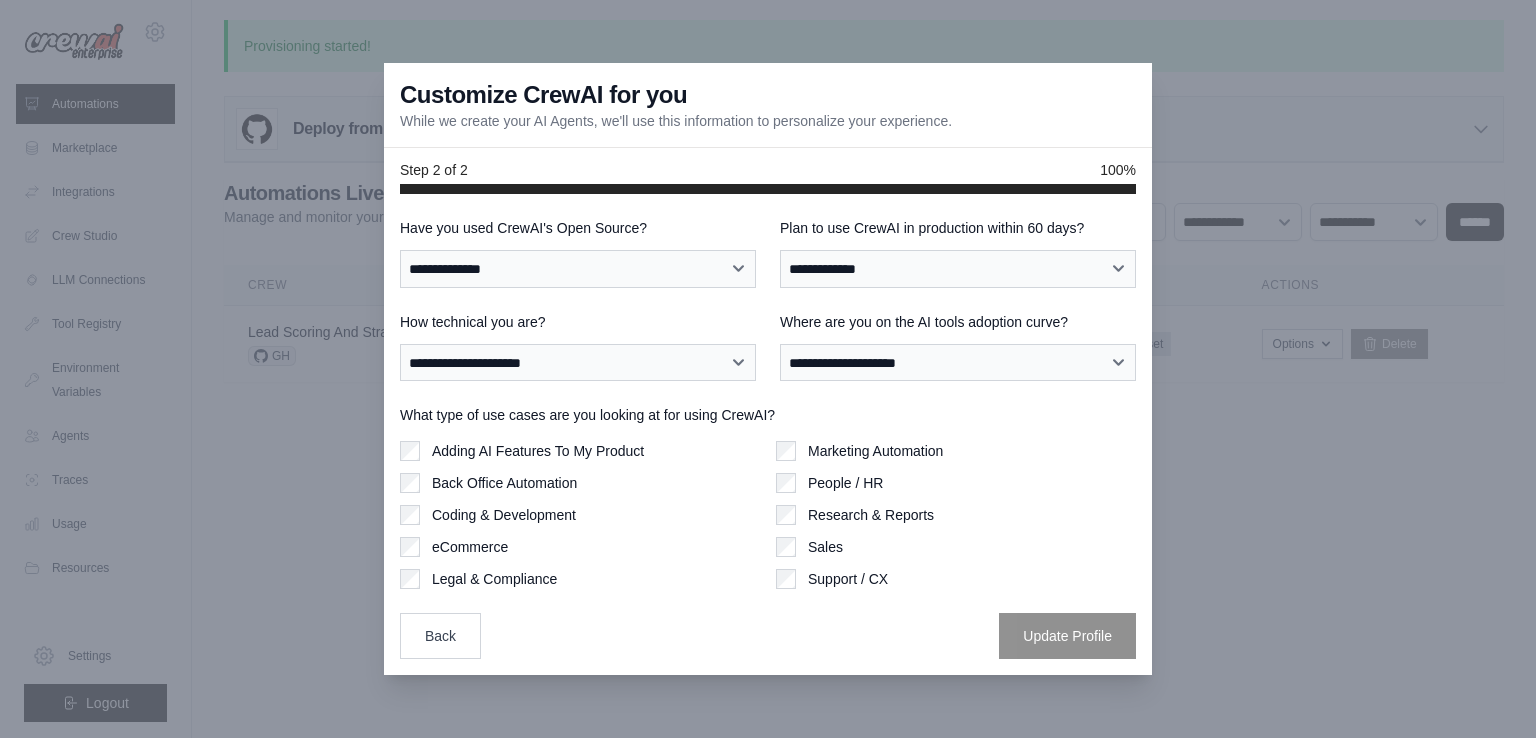 click on "**********" at bounding box center (958, 253) 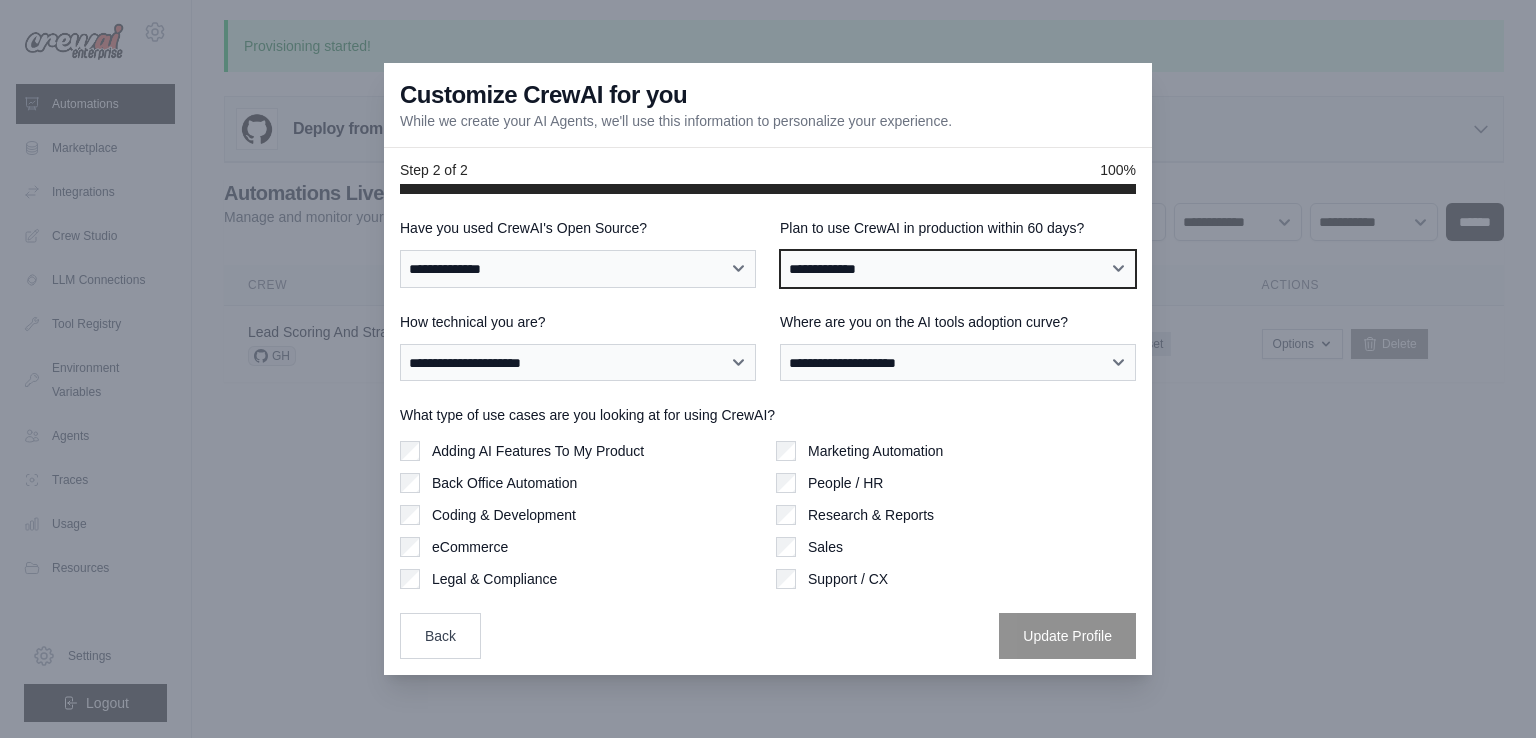 click on "**********" at bounding box center [958, 269] 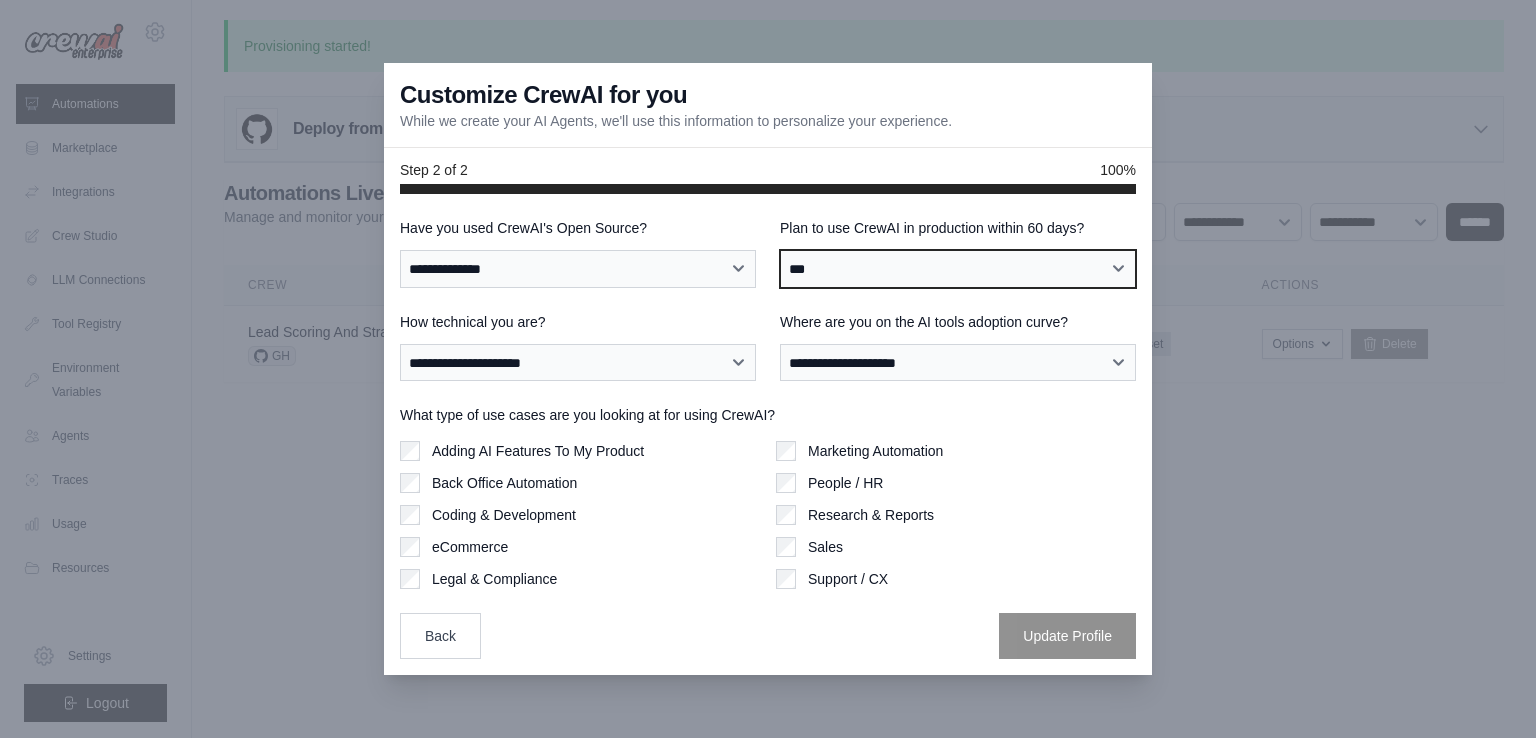 click on "**********" at bounding box center [958, 269] 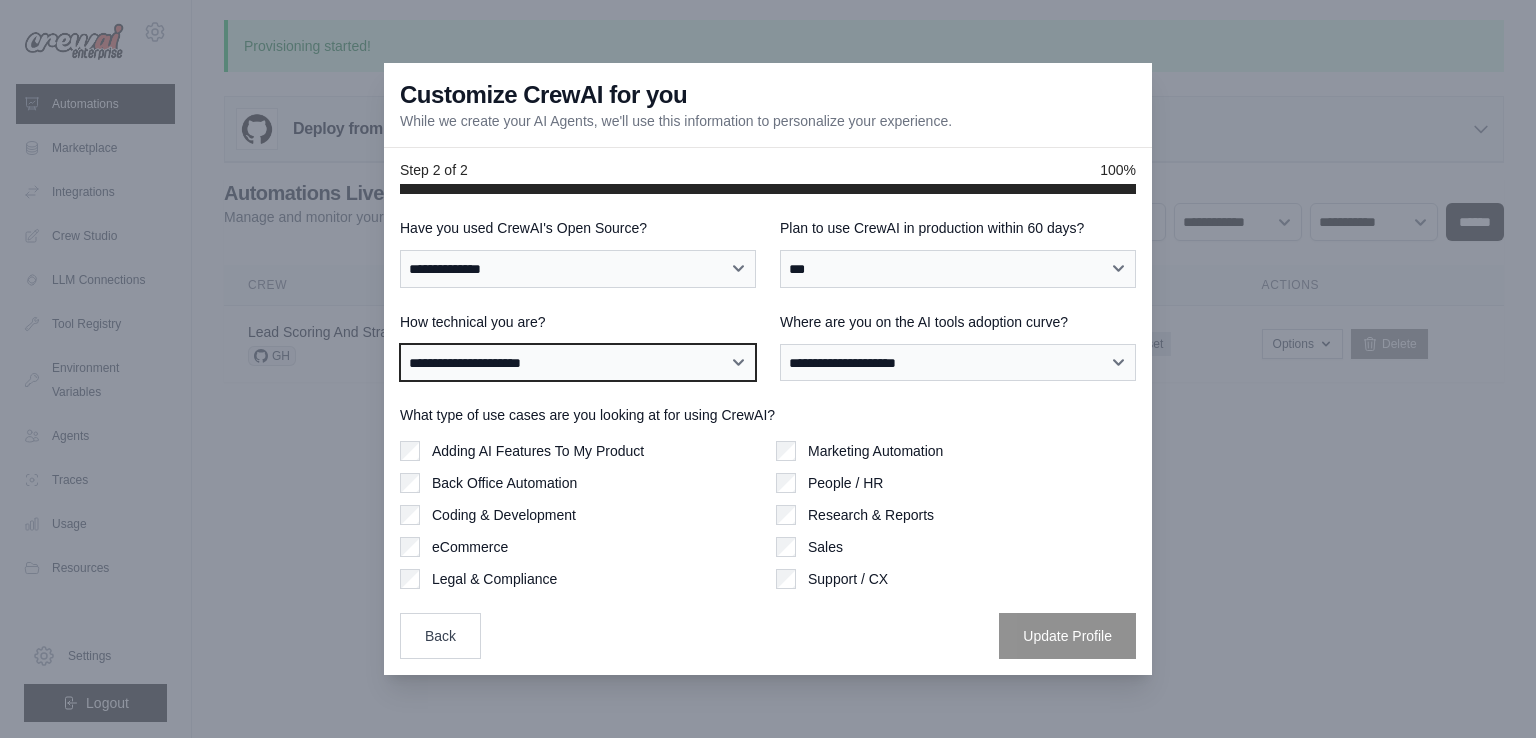 click on "**********" at bounding box center [578, 363] 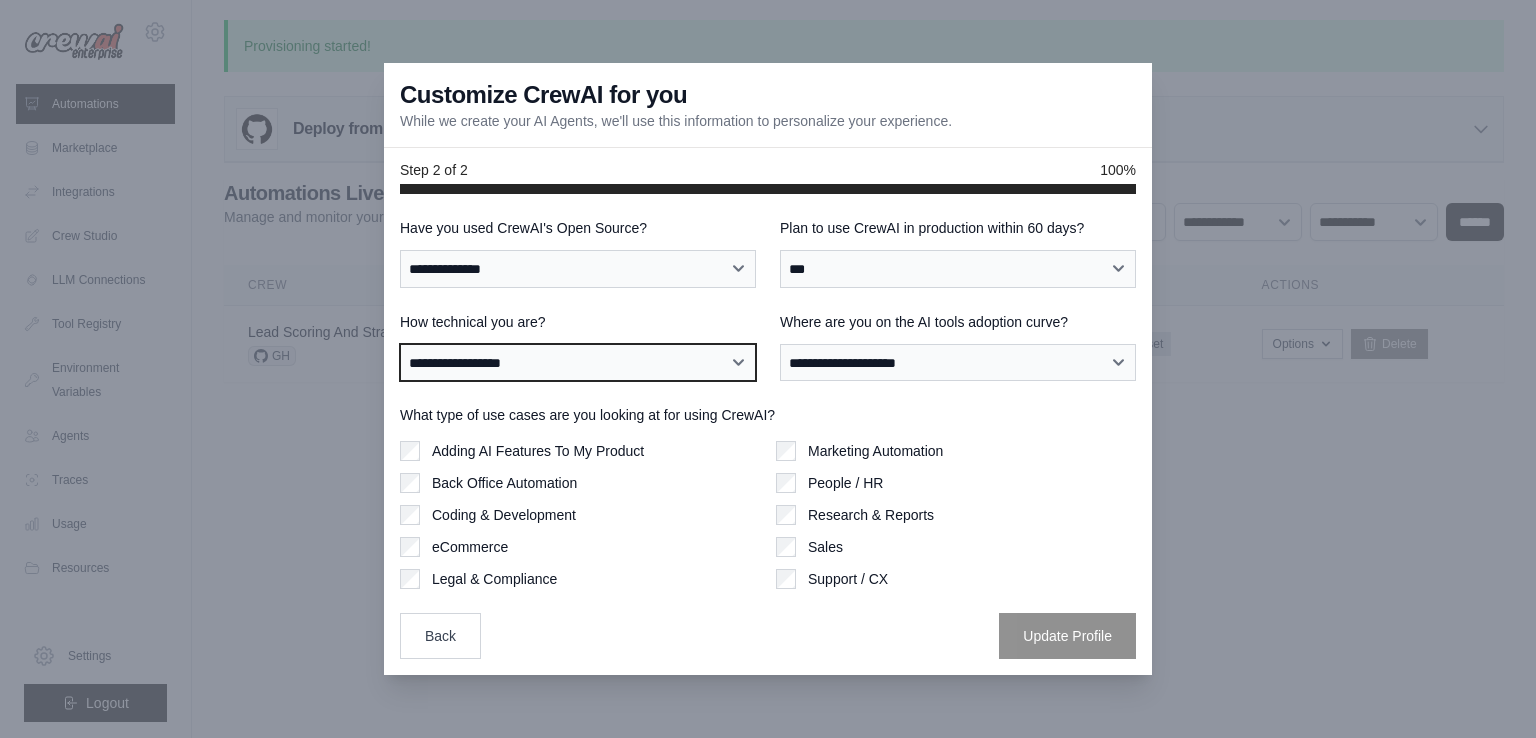 click on "**********" at bounding box center [578, 363] 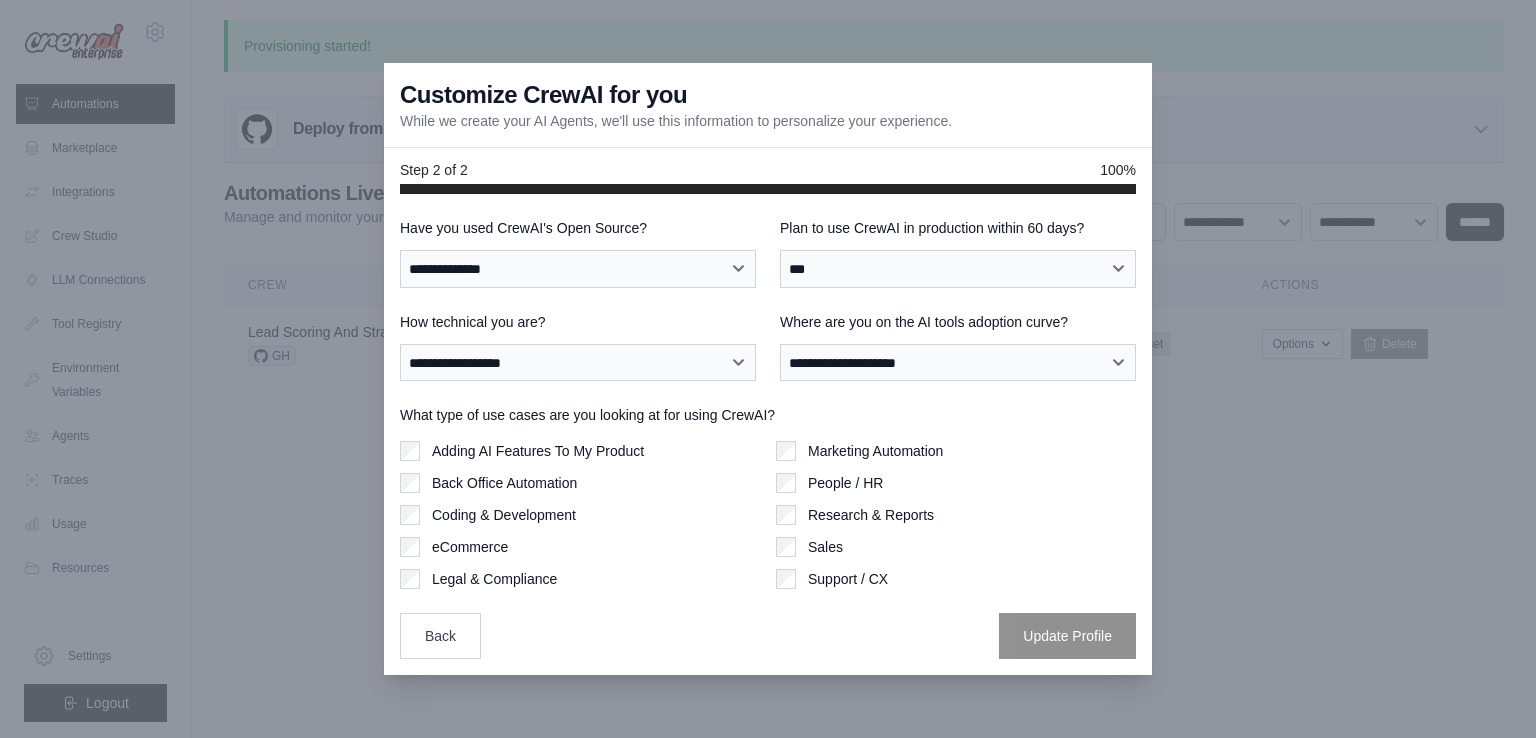 click on "Where are you on the AI tools adoption curve?" at bounding box center (958, 322) 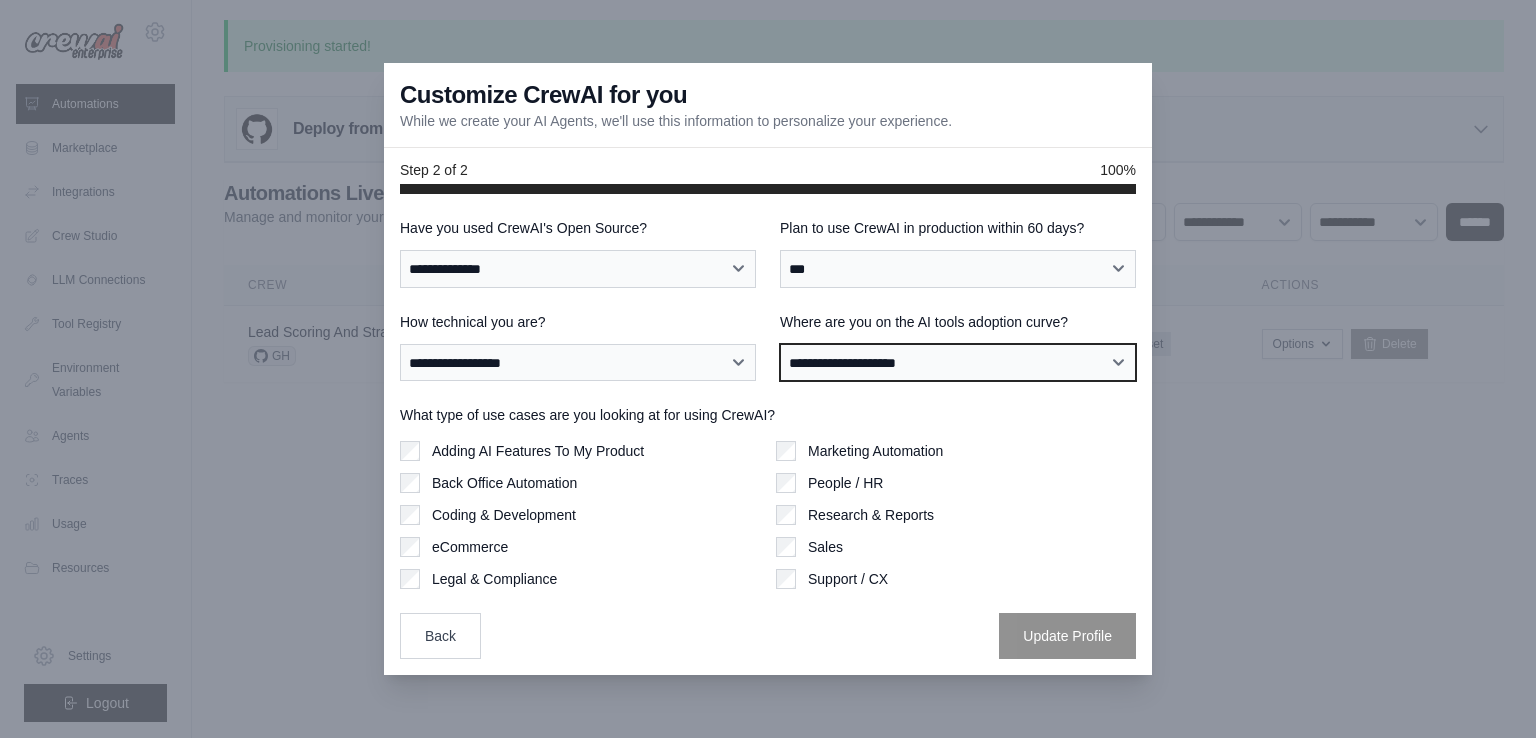 click on "**********" at bounding box center [958, 363] 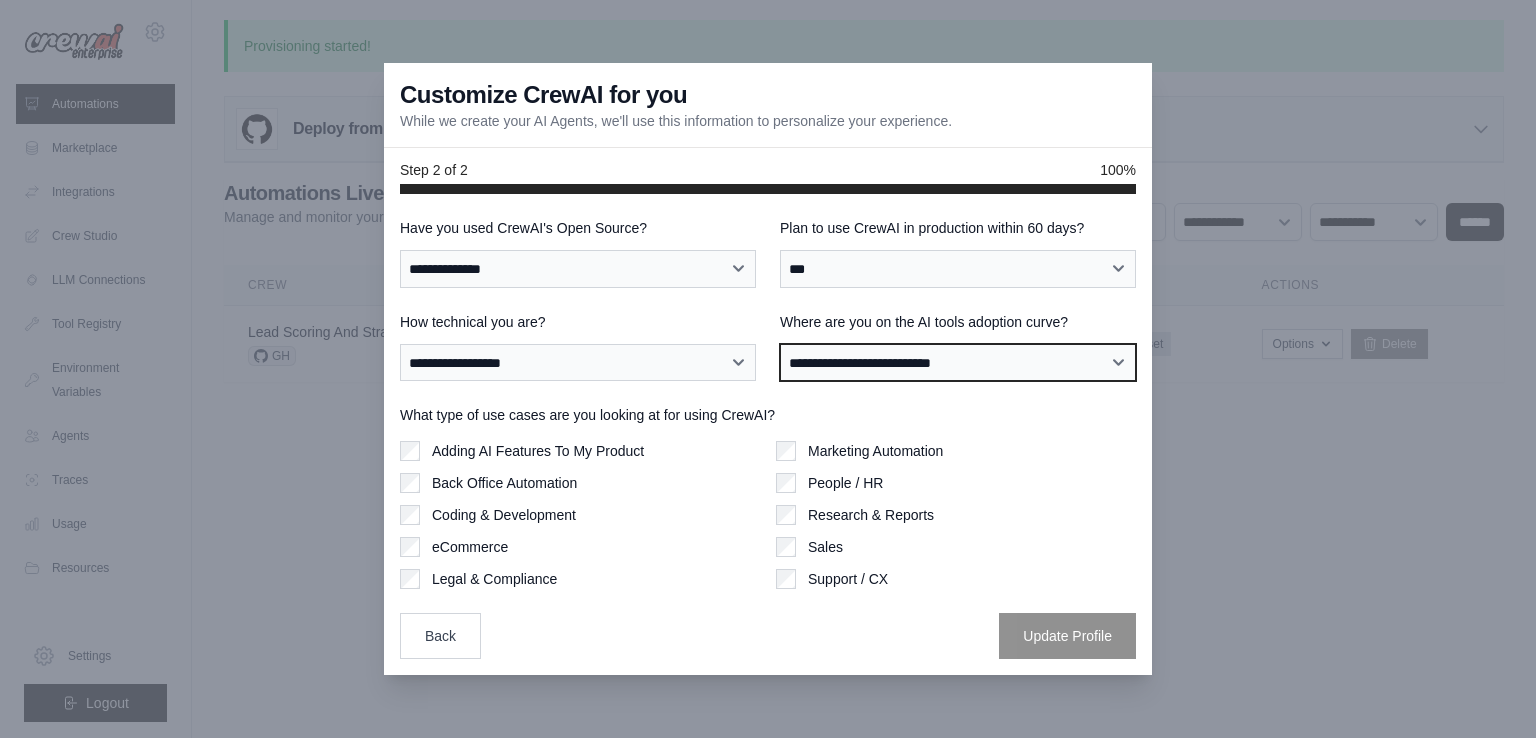 click on "**********" at bounding box center [958, 363] 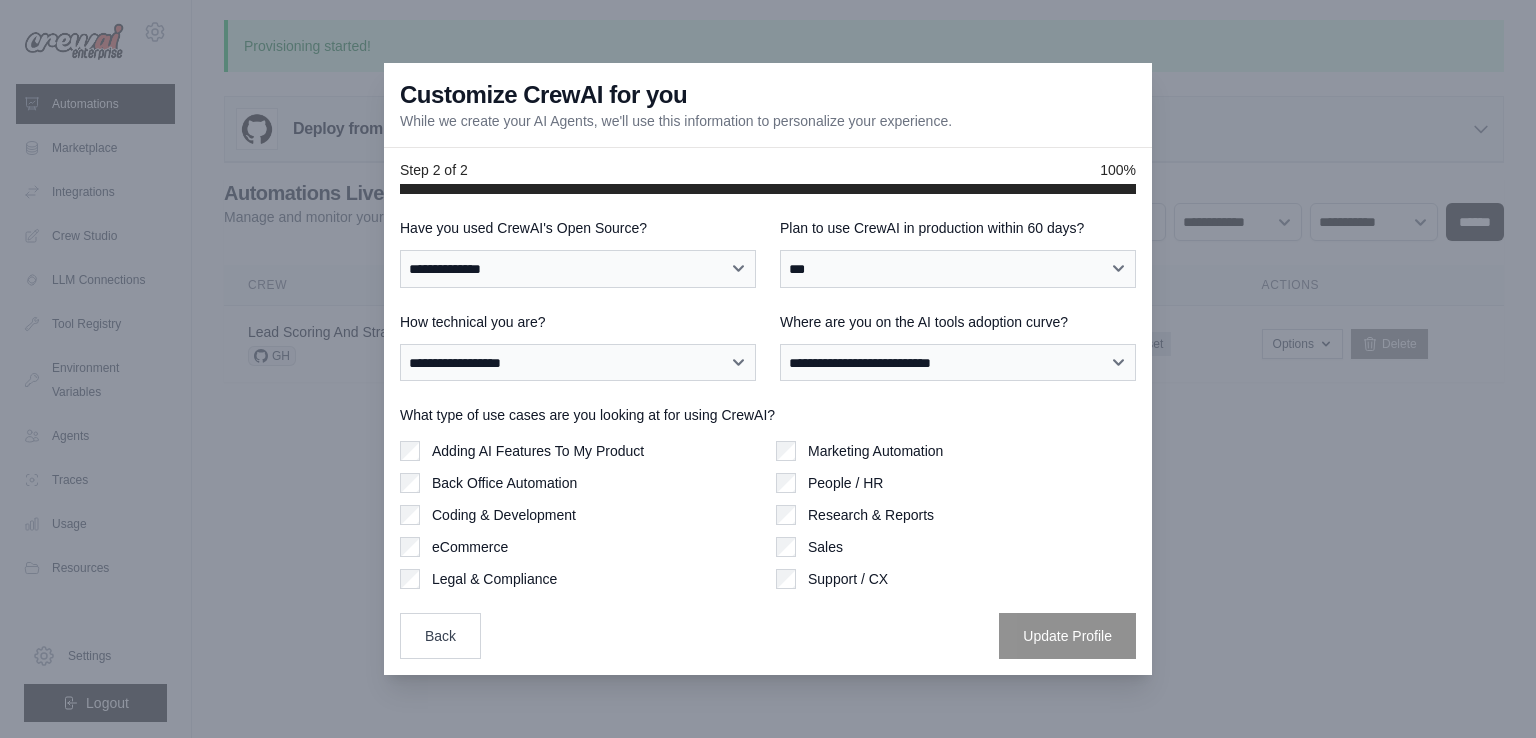 click on "Marketing Automation" at bounding box center (875, 451) 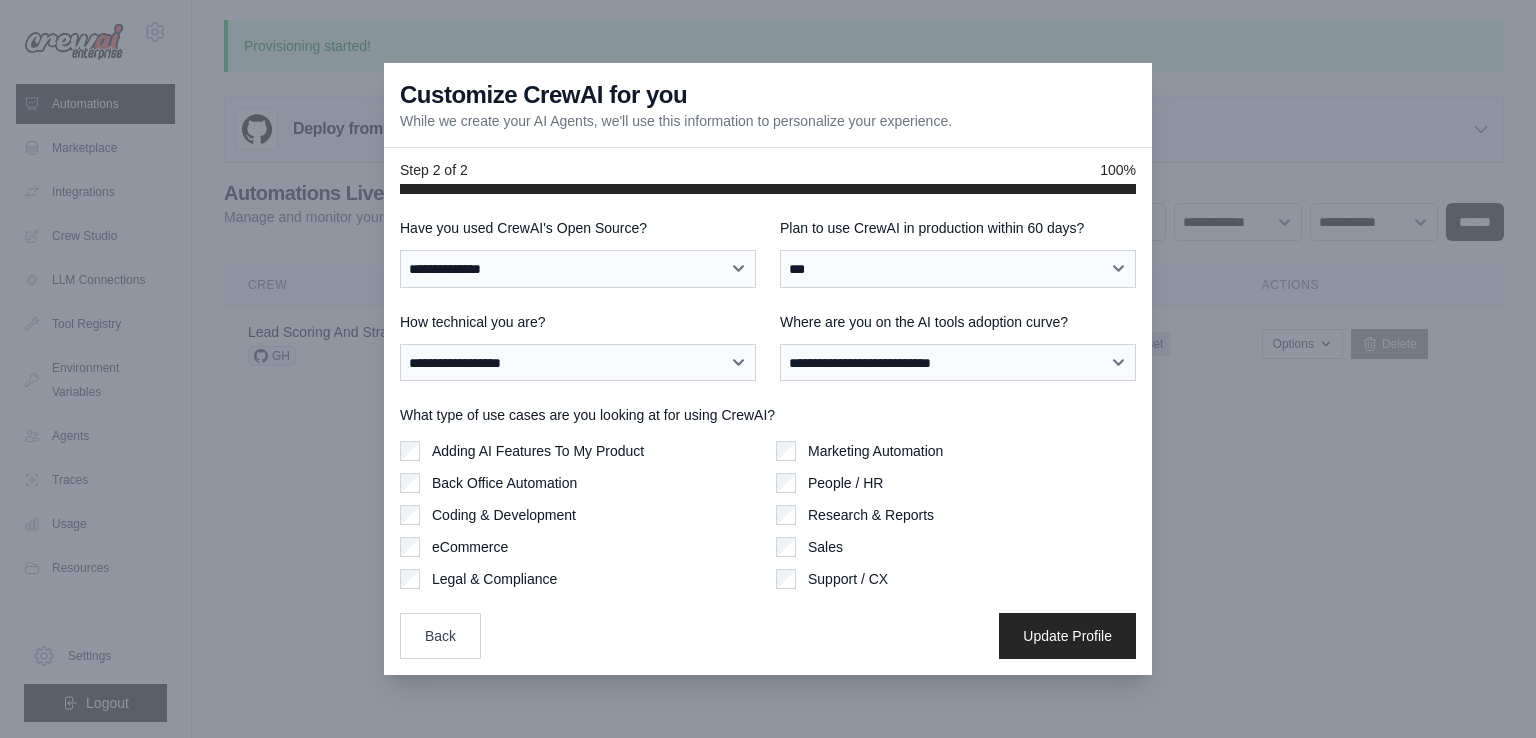 click on "Support / CX" at bounding box center [848, 579] 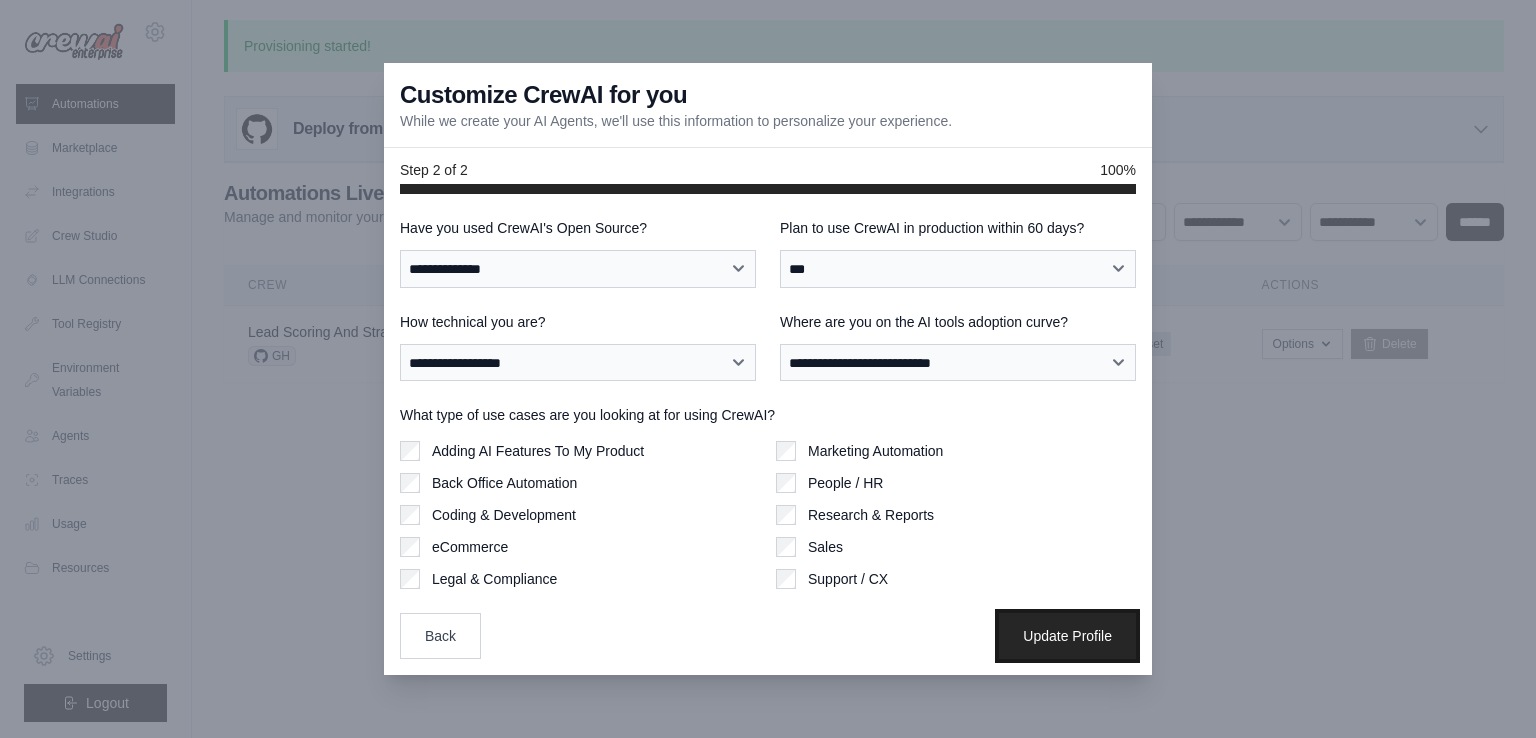 click on "Update Profile" at bounding box center (1067, 636) 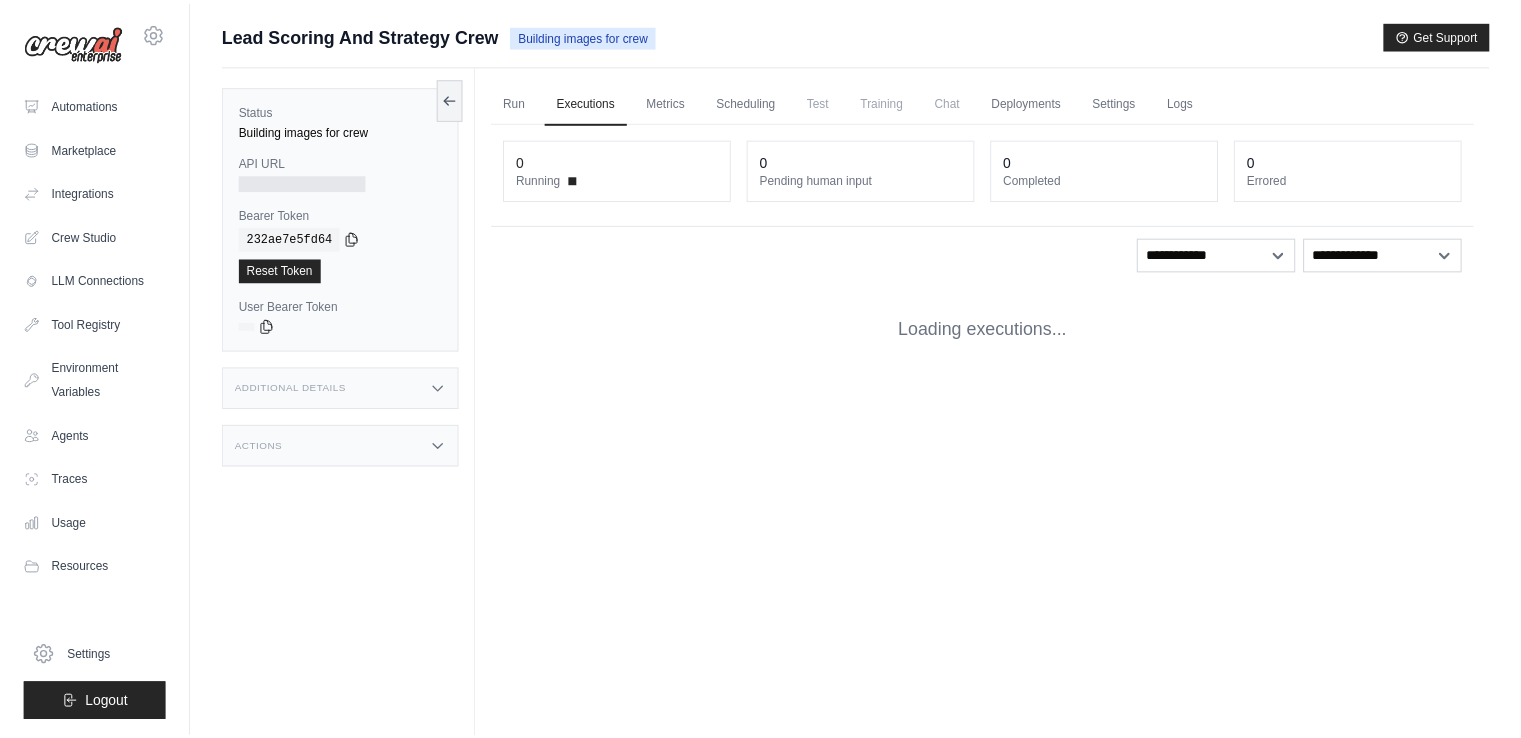scroll, scrollTop: 0, scrollLeft: 0, axis: both 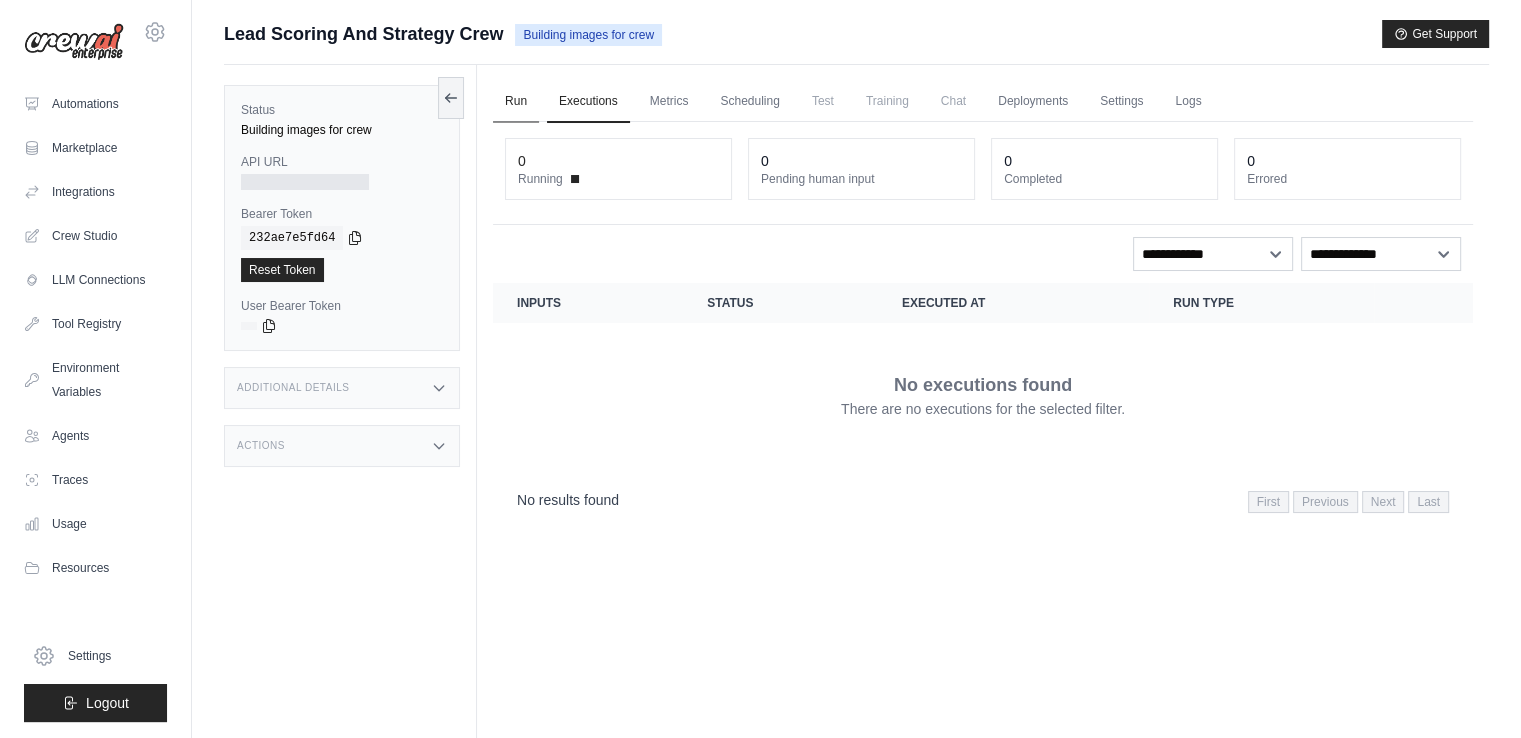 click on "Run" at bounding box center (516, 102) 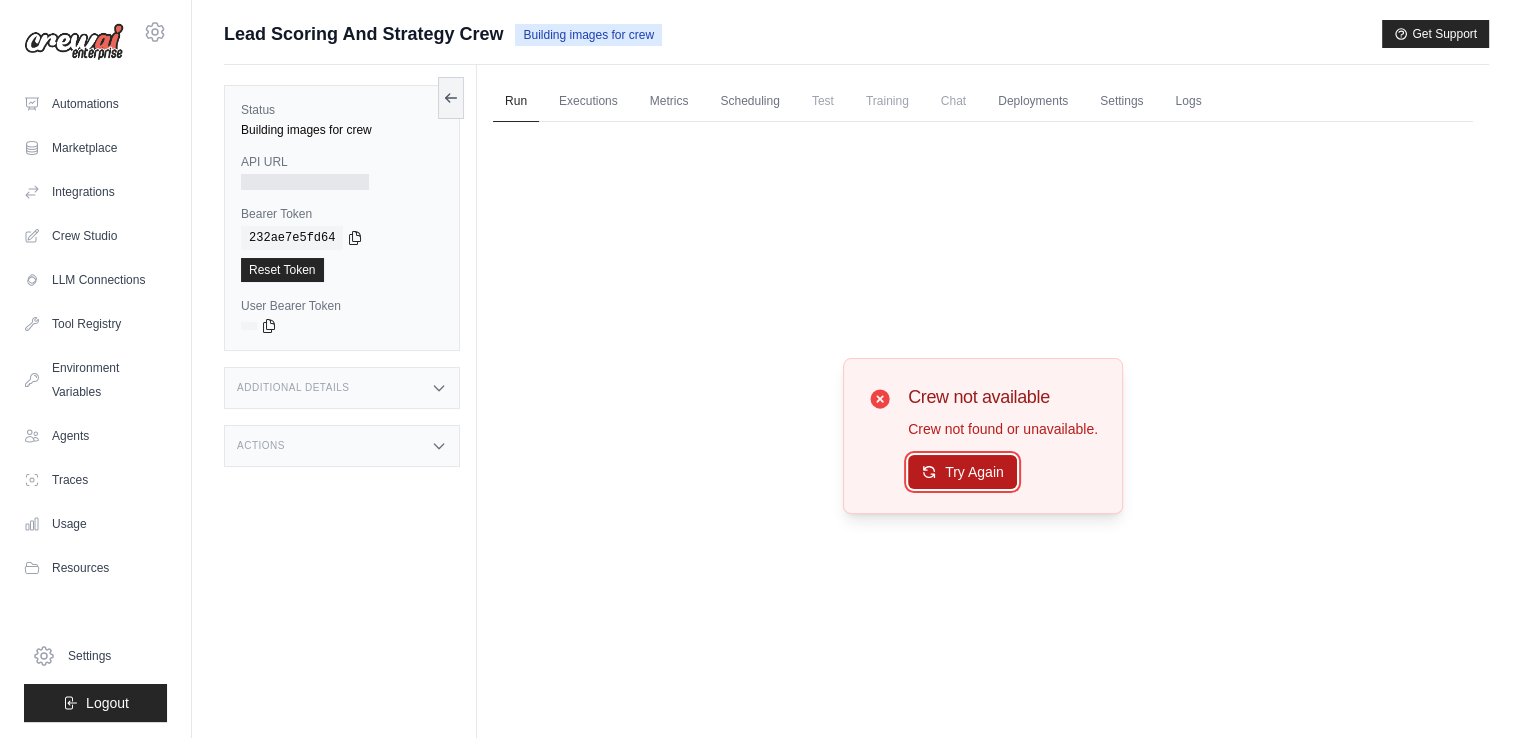 click on "Try Again" at bounding box center [962, 472] 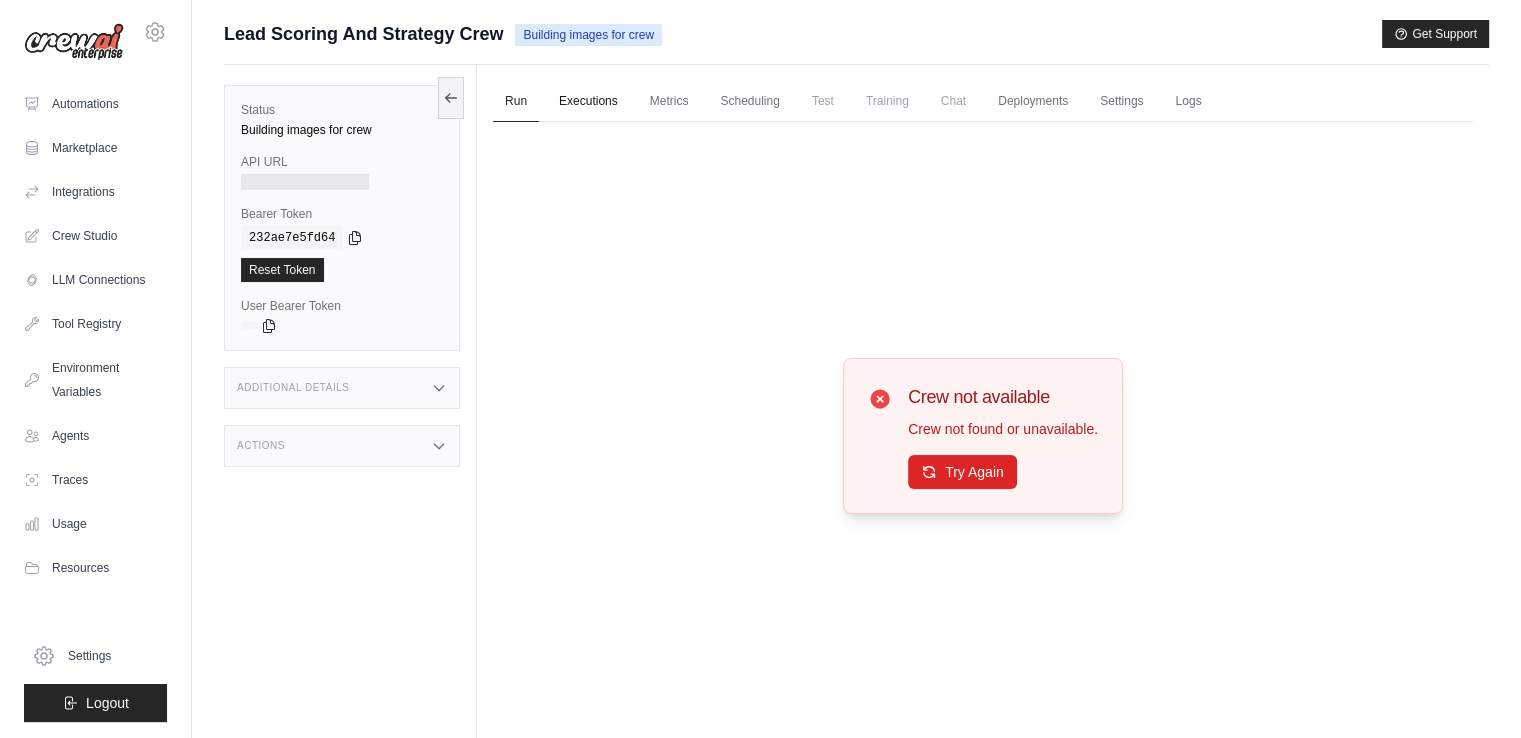 click on "Executions" at bounding box center (588, 102) 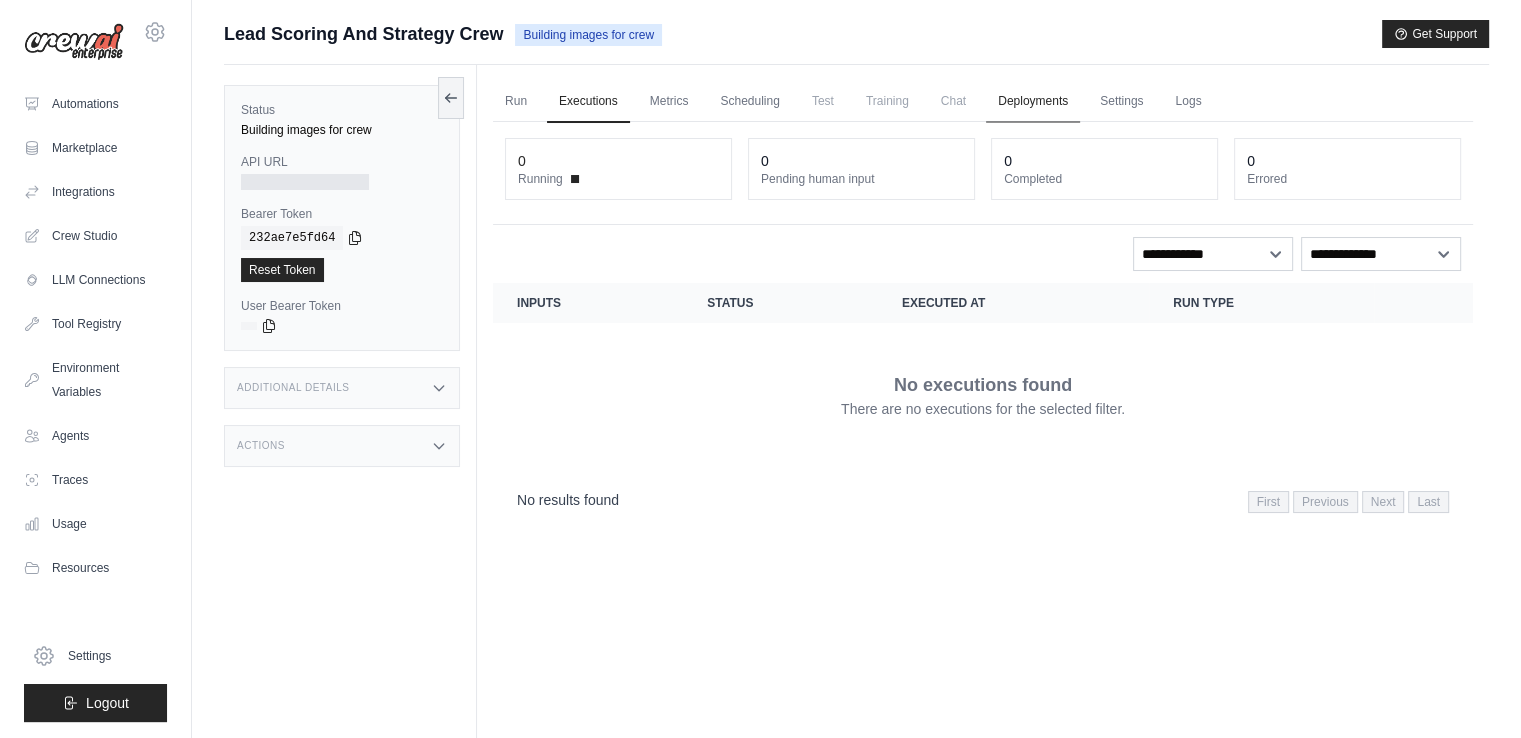 click on "Deployments" at bounding box center [1033, 102] 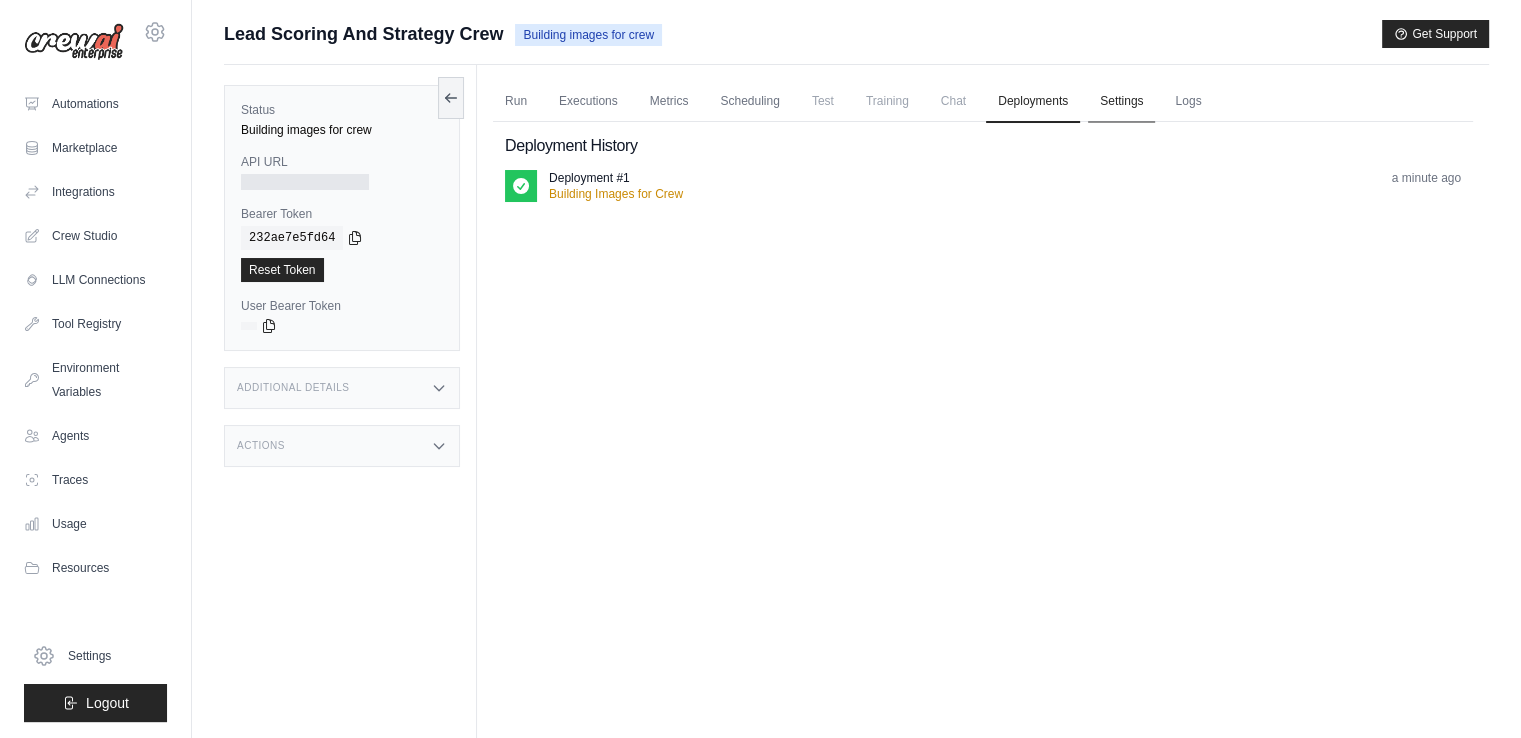 click on "Settings" at bounding box center [1121, 102] 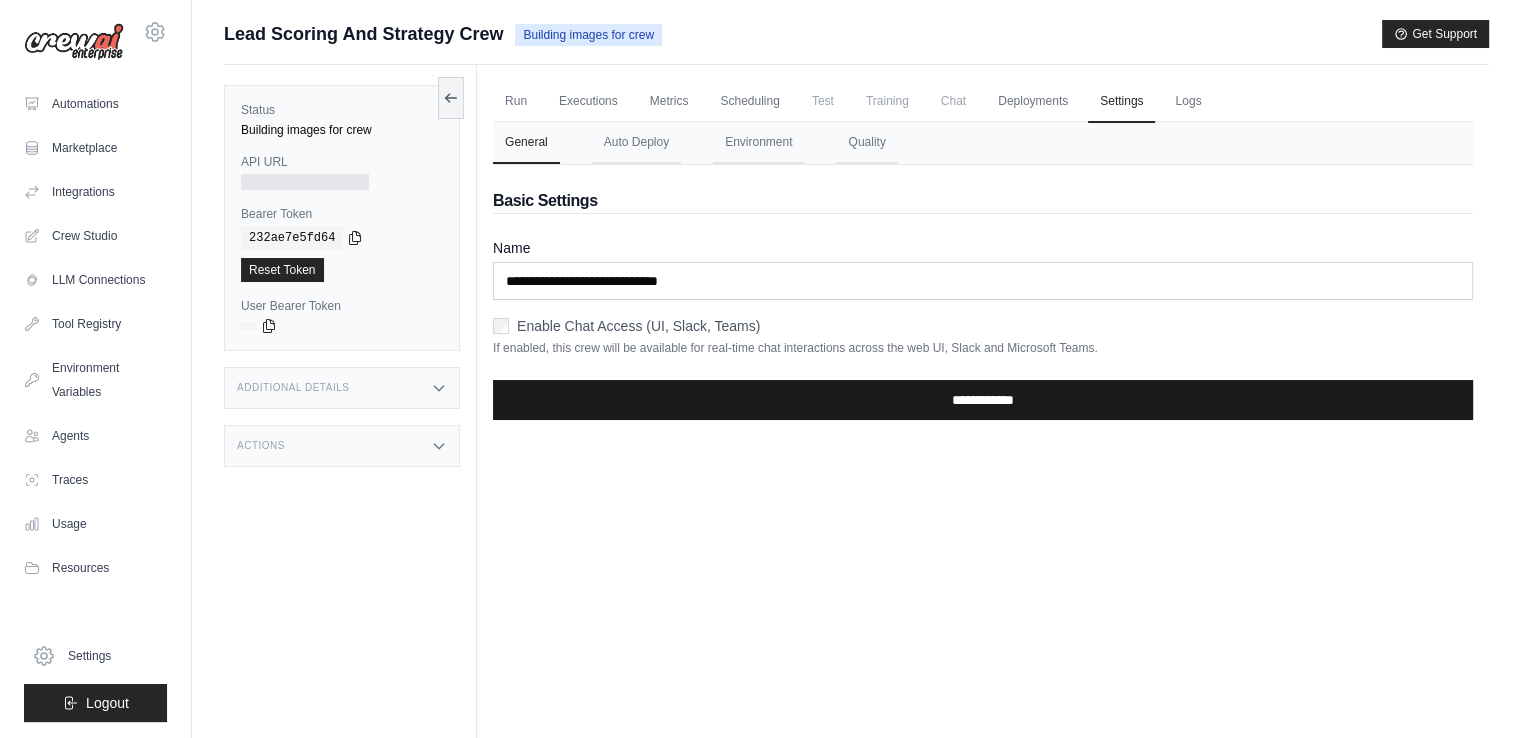 click on "**********" at bounding box center (983, 400) 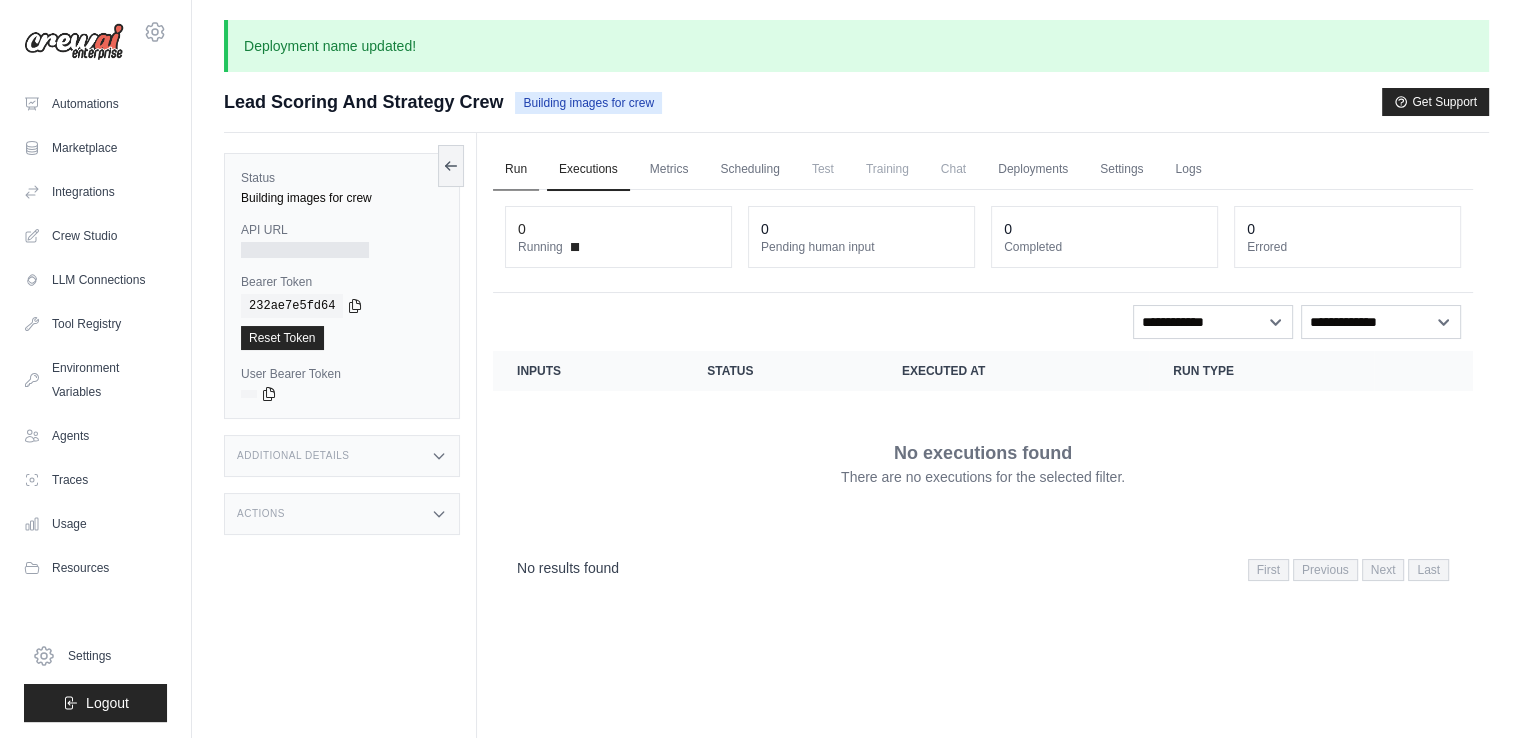 click on "Run" at bounding box center (516, 170) 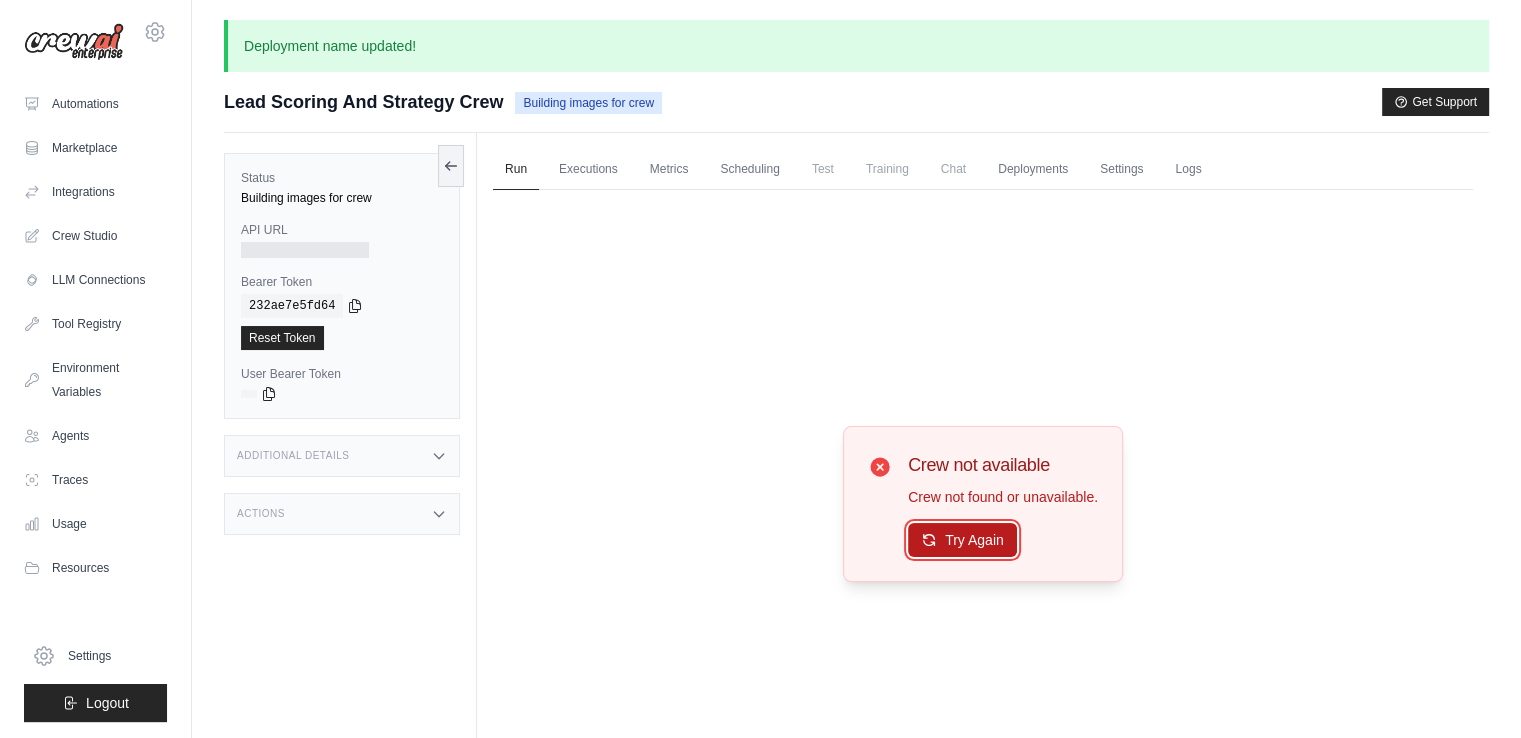 click on "Try Again" at bounding box center [962, 540] 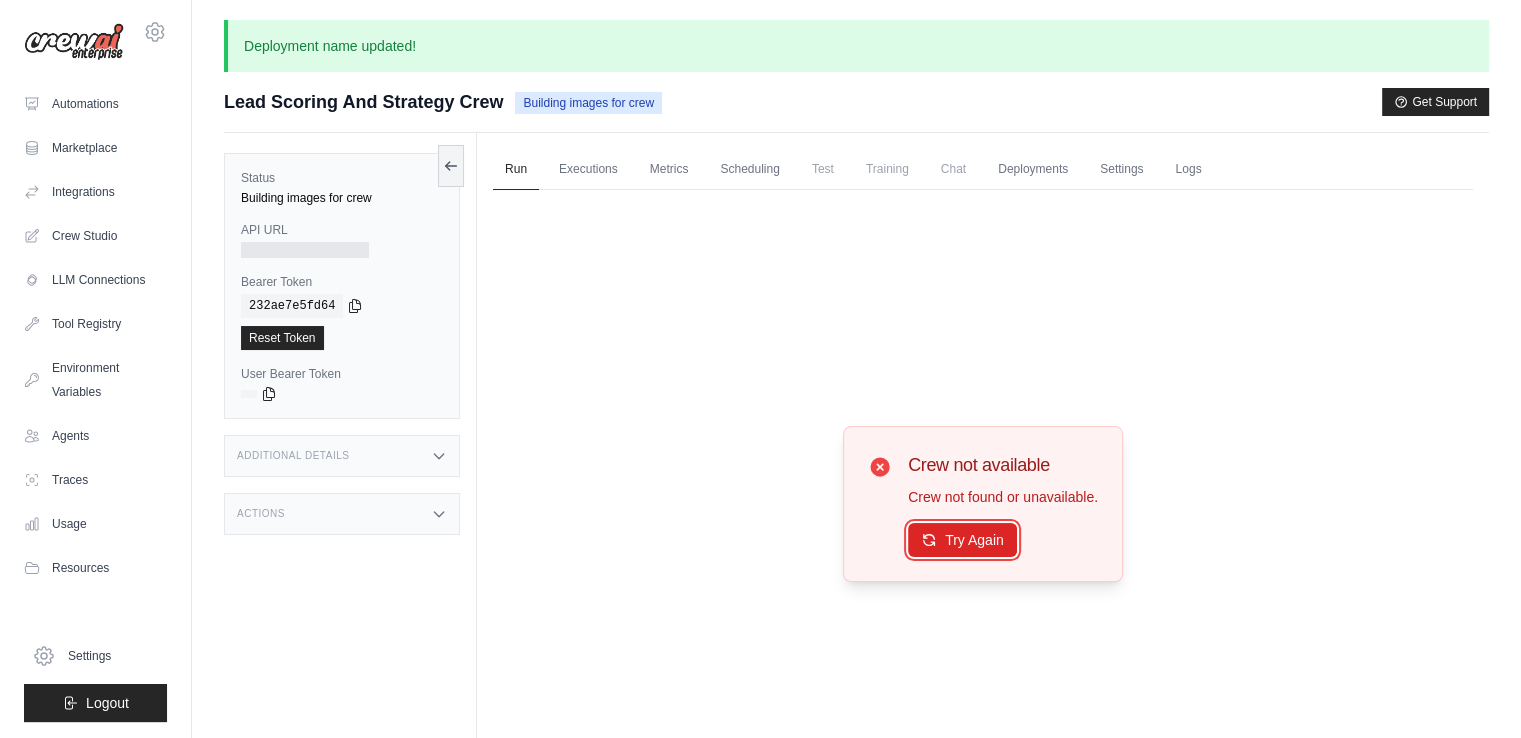click on "Try Again" at bounding box center [962, 540] 